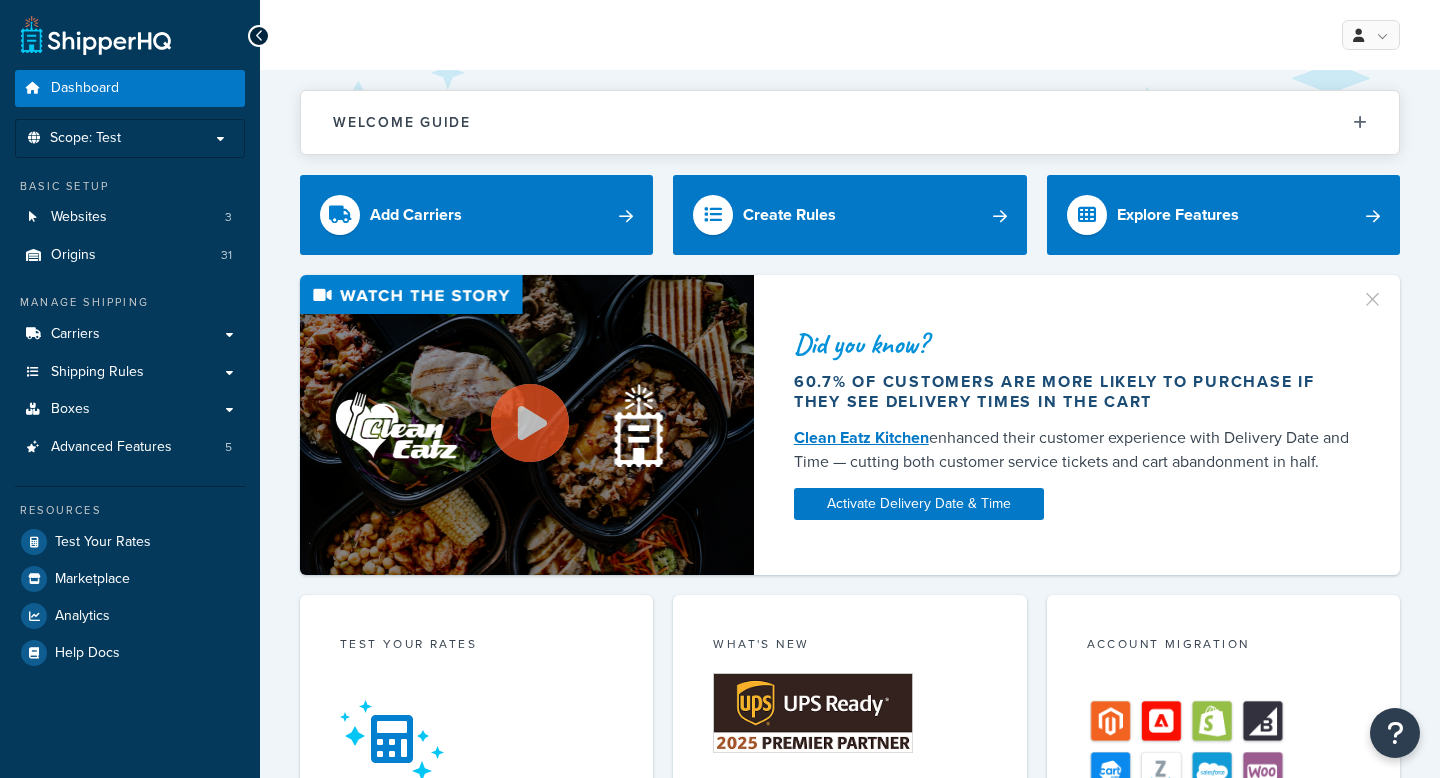 scroll, scrollTop: 0, scrollLeft: 0, axis: both 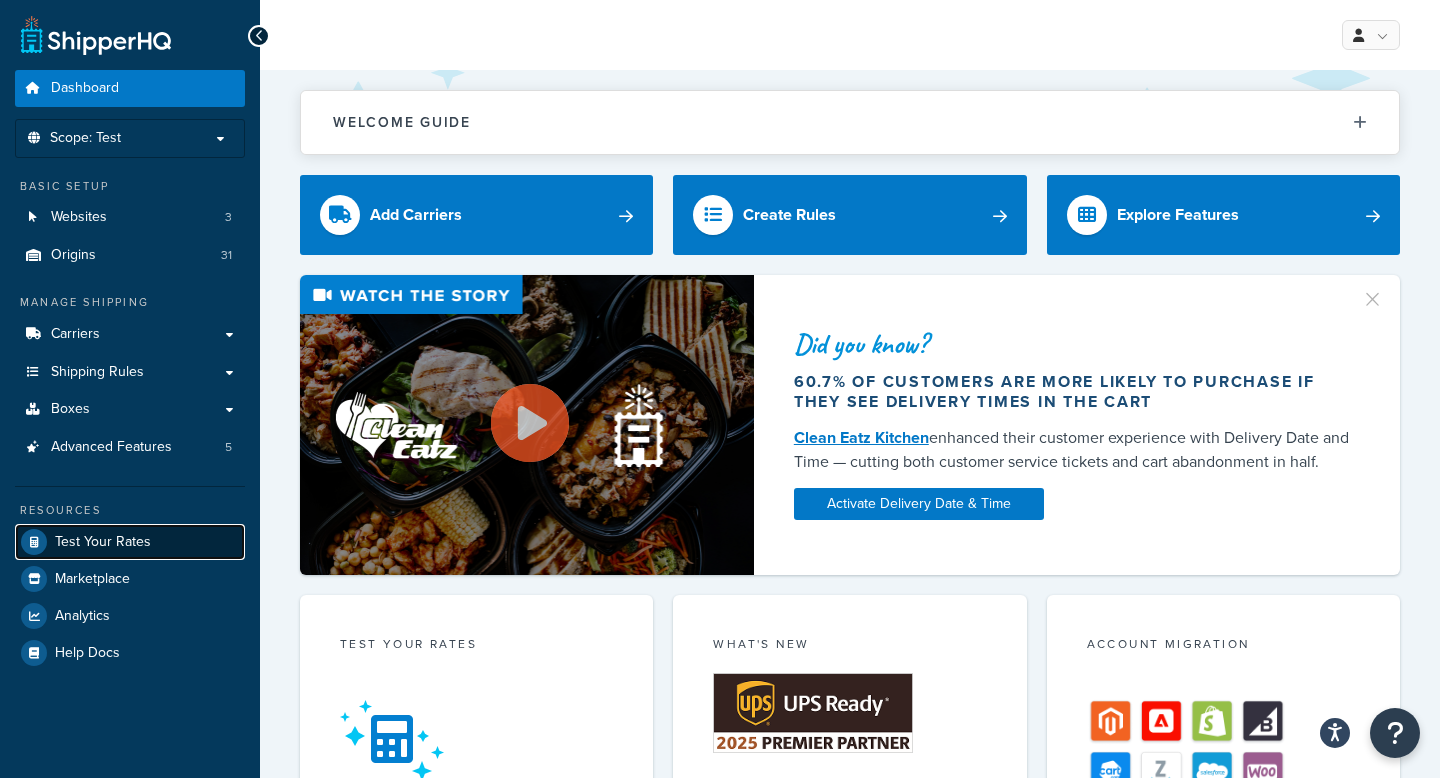 click on "Test Your Rates" at bounding box center (130, 542) 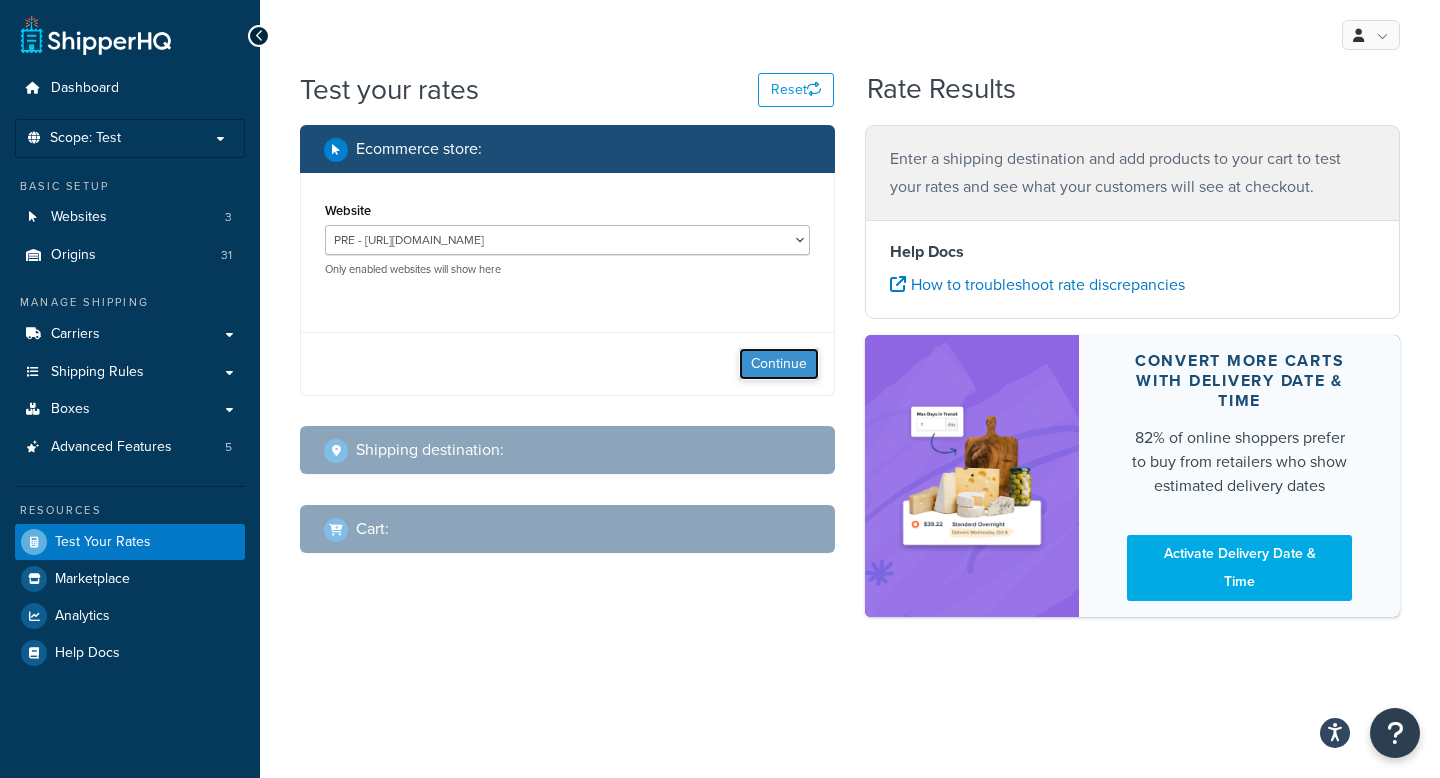 click on "Continue" at bounding box center [779, 364] 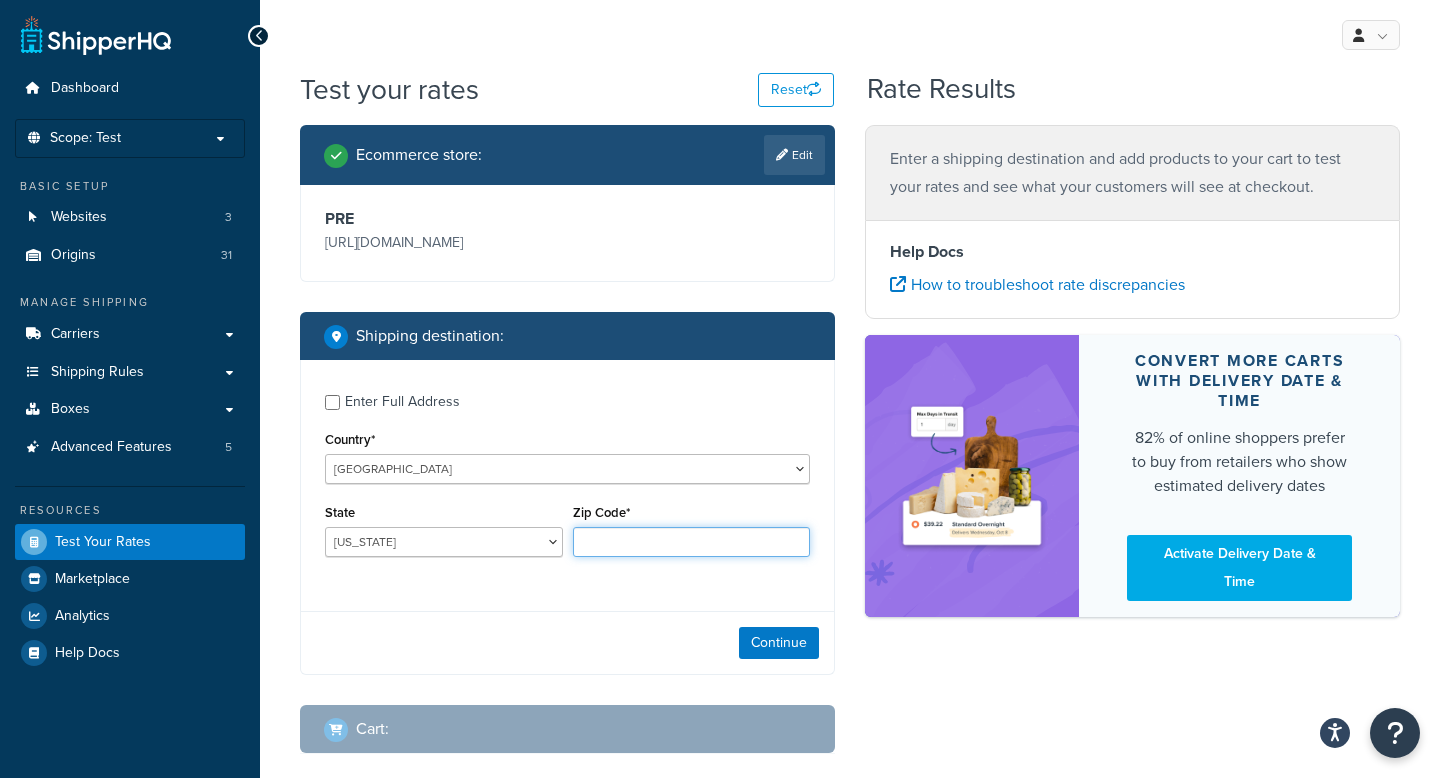 click on "Zip Code*" at bounding box center (692, 542) 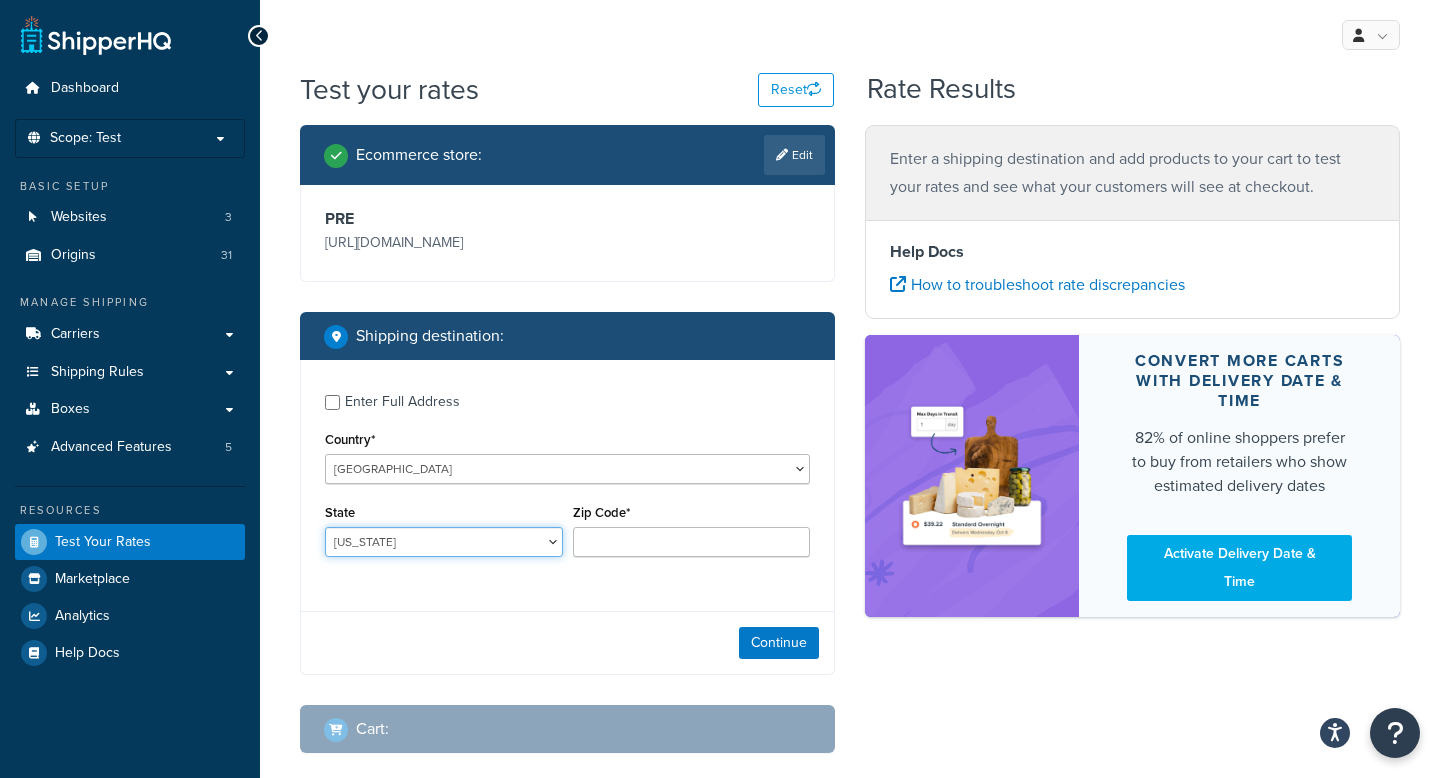 click on "[US_STATE]  [US_STATE]  [US_STATE]  [US_STATE]  [US_STATE]  Armed Forces Americas  Armed Forces [GEOGRAPHIC_DATA], [GEOGRAPHIC_DATA], [GEOGRAPHIC_DATA], [GEOGRAPHIC_DATA]  Armed Forces Pacific  [US_STATE]  [US_STATE]  [US_STATE]  [US_STATE]  [US_STATE]  [US_STATE]  [US_STATE]  [US_STATE]  [US_STATE]  [US_STATE]  [US_STATE]  [US_STATE]  [US_STATE]  [US_STATE]  [US_STATE]  [US_STATE]  [US_STATE]  [US_STATE]  [PERSON_NAME][US_STATE]  [US_STATE]  [US_STATE]  [US_STATE]  [US_STATE]  [US_STATE]  [US_STATE]  [US_STATE]  [US_STATE]  [US_STATE]  [US_STATE]  [US_STATE]  [US_STATE]  [US_STATE]  [US_STATE]  [US_STATE]  [US_STATE]  [US_STATE]  [US_STATE]  [US_STATE]  [US_STATE]  [US_STATE]  [US_STATE]  [US_STATE]  [US_STATE]  [US_STATE]  [US_STATE]  [US_STATE]  [GEOGRAPHIC_DATA] [GEOGRAPHIC_DATA]  [US_STATE]  [US_STATE]  [GEOGRAPHIC_DATA]  [US_STATE][PERSON_NAME][US_STATE]  [US_STATE][PERSON_NAME]  [US_STATE]  [US_STATE]" at bounding box center [444, 542] 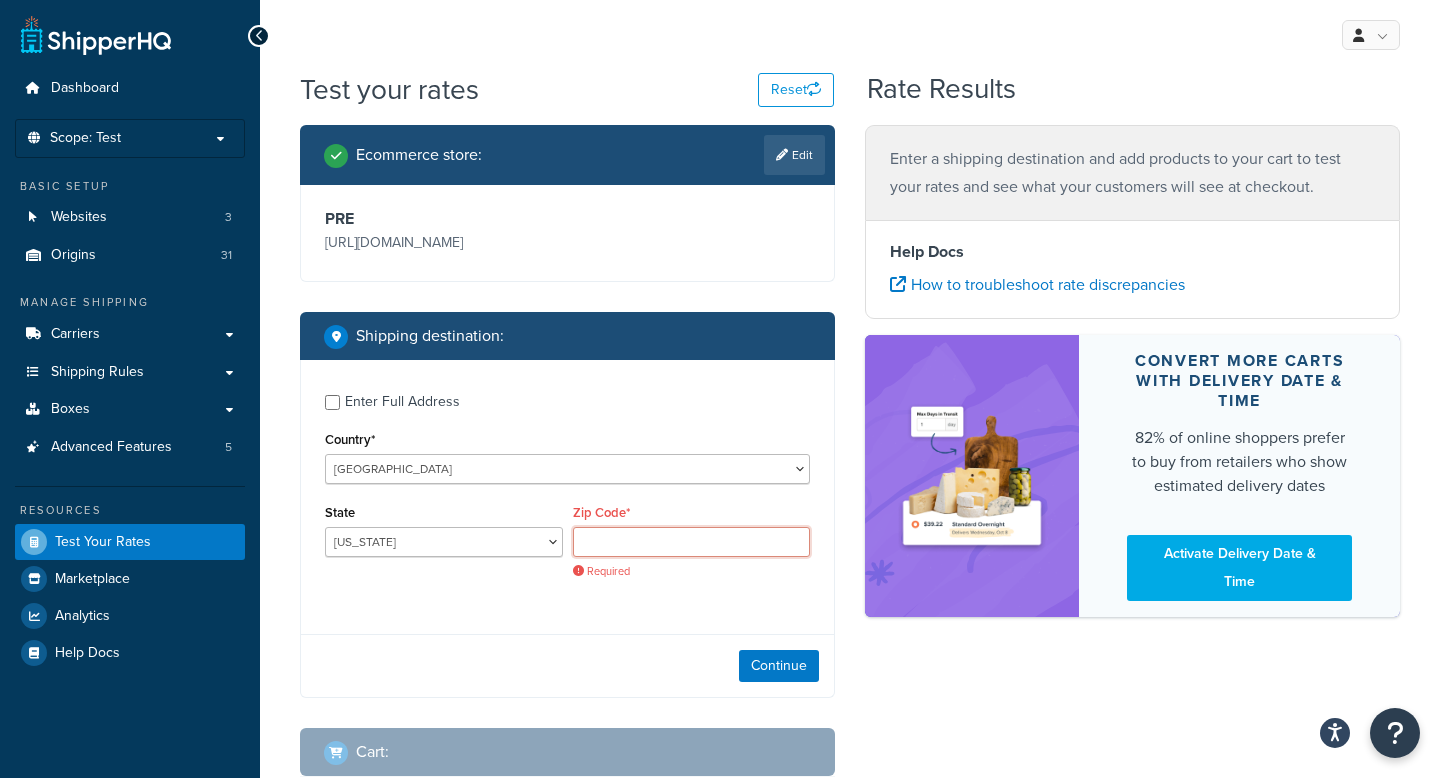 click on "Zip Code*" at bounding box center (692, 542) 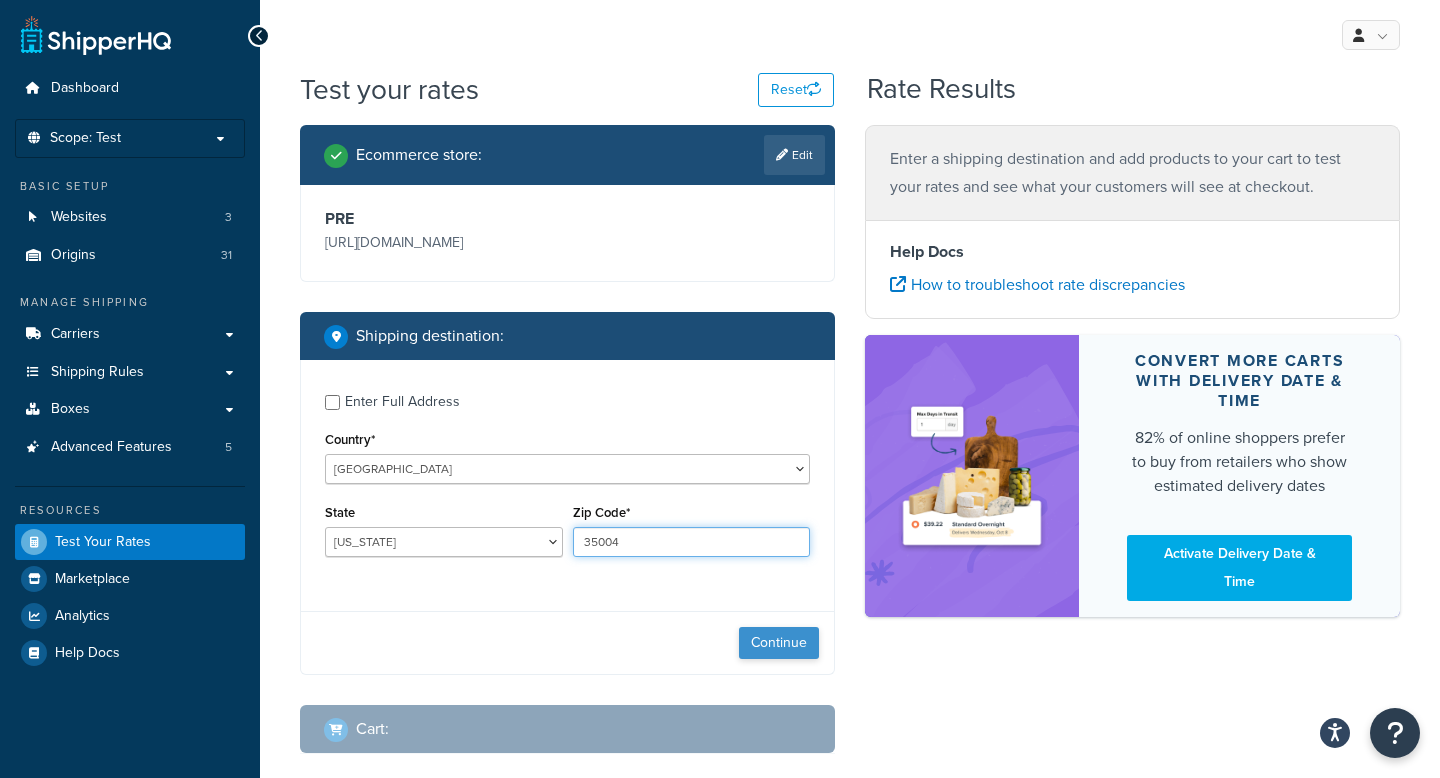 type on "35004" 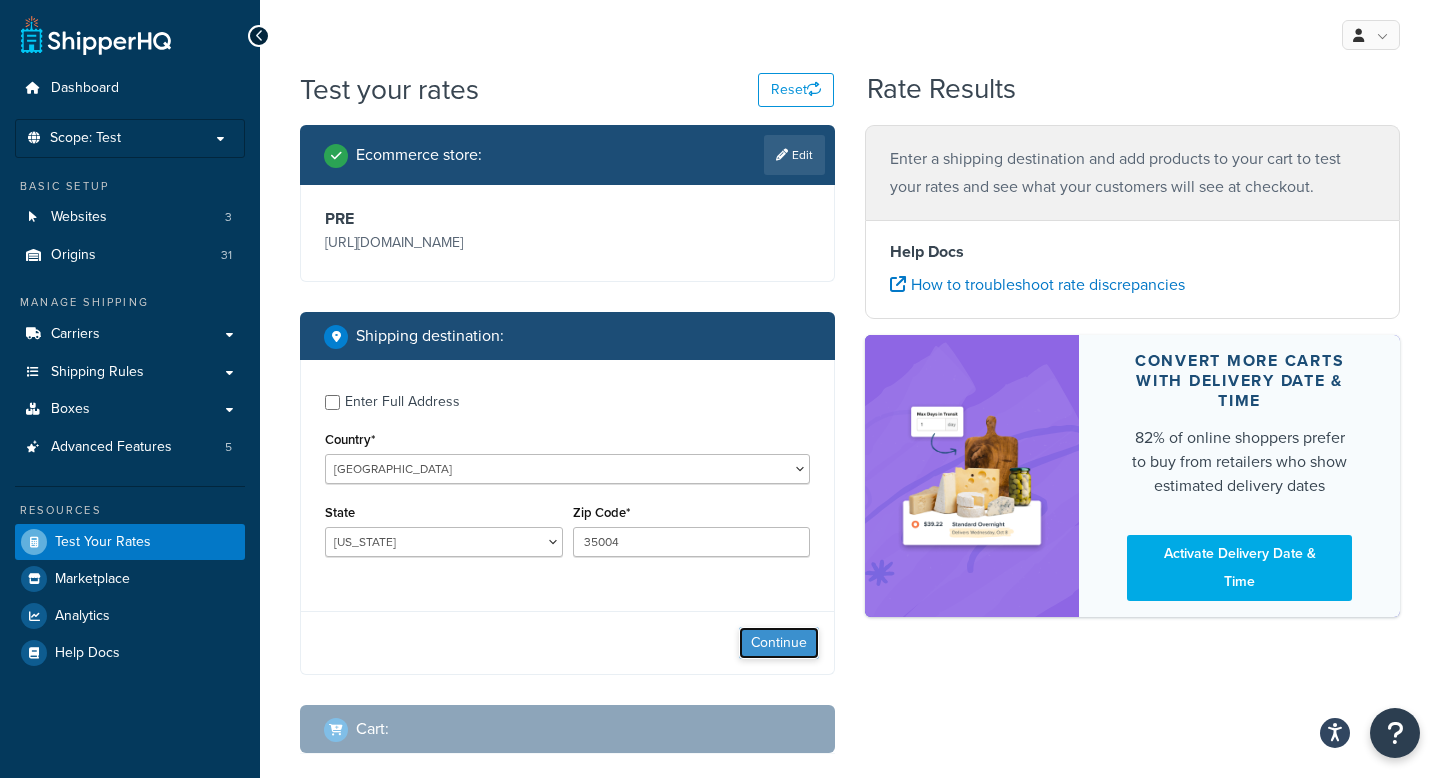 click on "Continue" at bounding box center (779, 643) 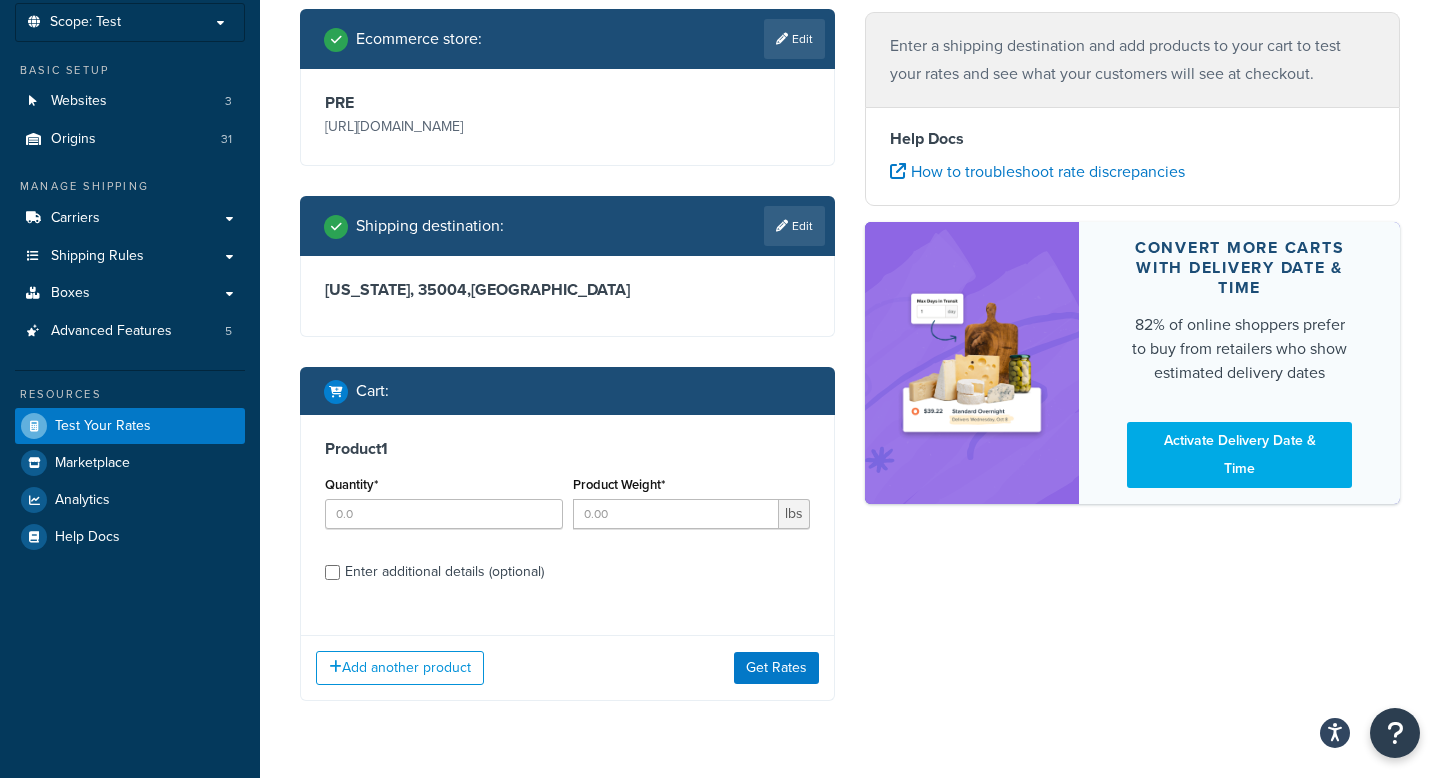 scroll, scrollTop: 118, scrollLeft: 0, axis: vertical 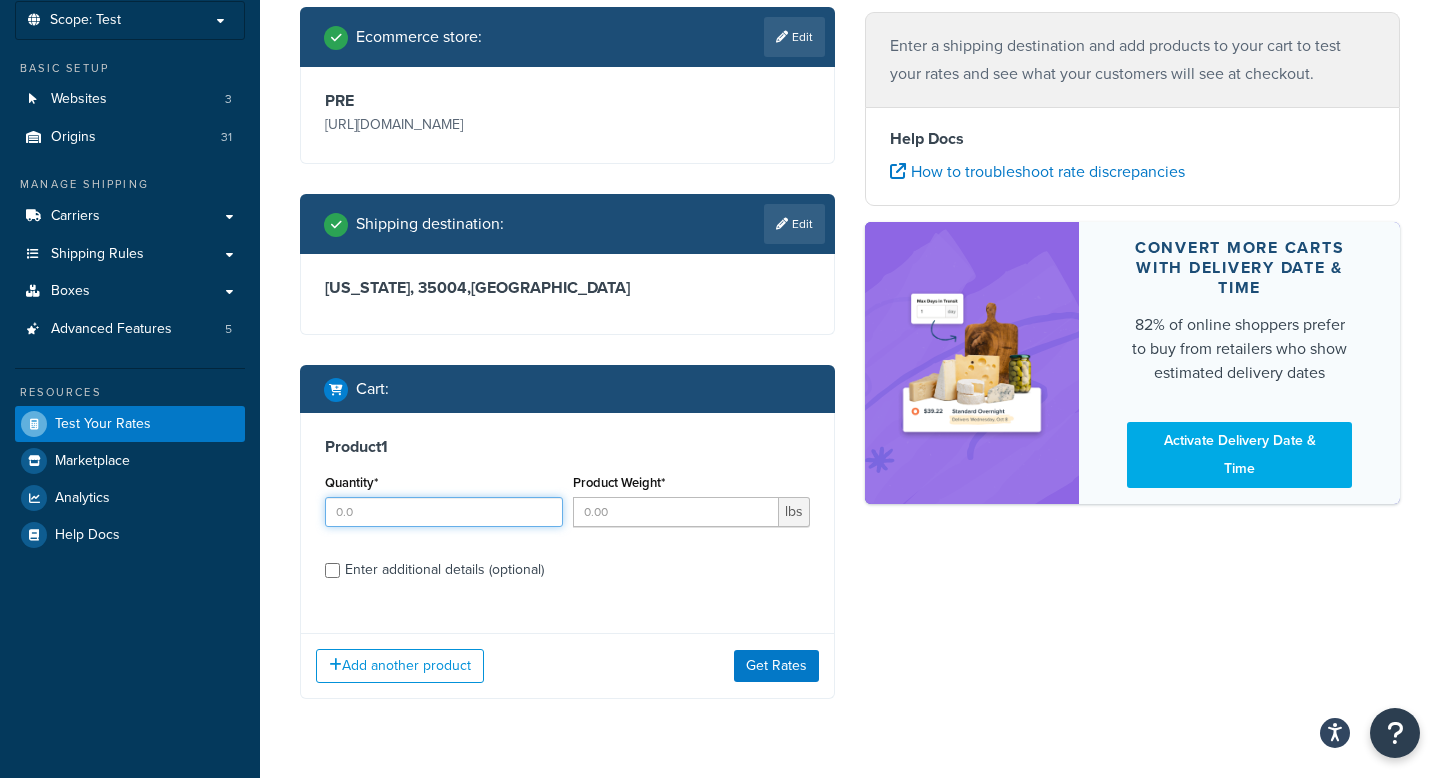 click on "Quantity*" at bounding box center (444, 512) 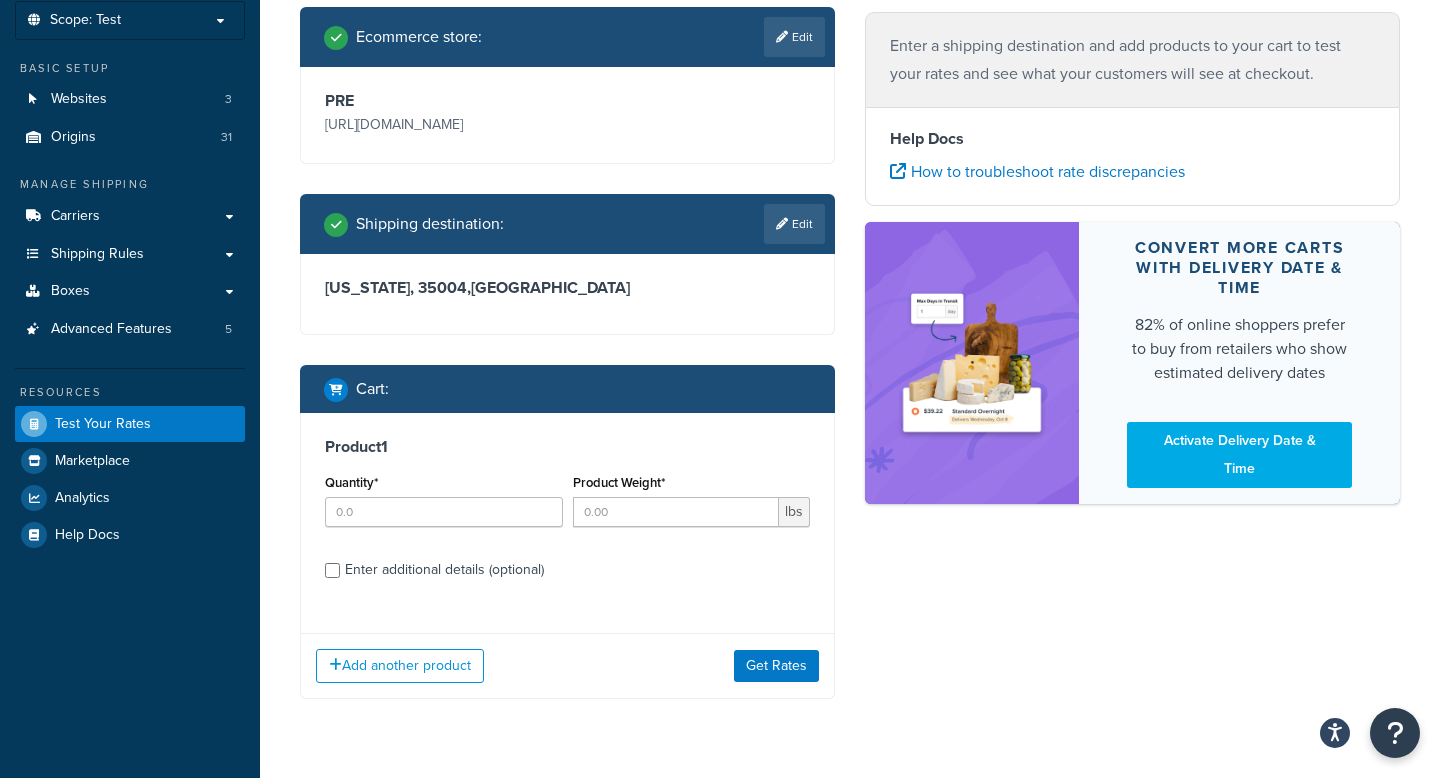 click on "Product  1 Quantity*   Product Weight*   lbs   Enter additional details (optional)" at bounding box center (567, 515) 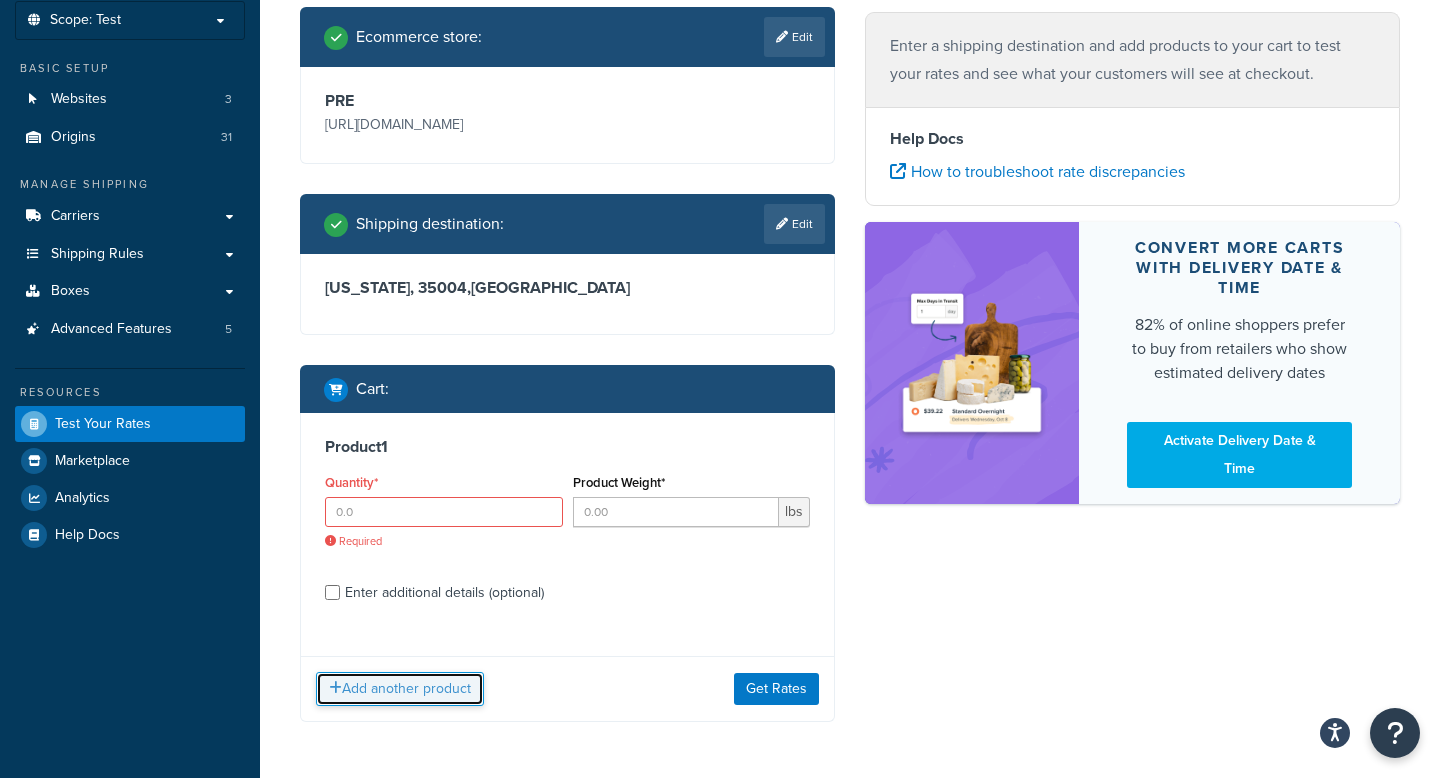 click on "Add another product" at bounding box center [400, 689] 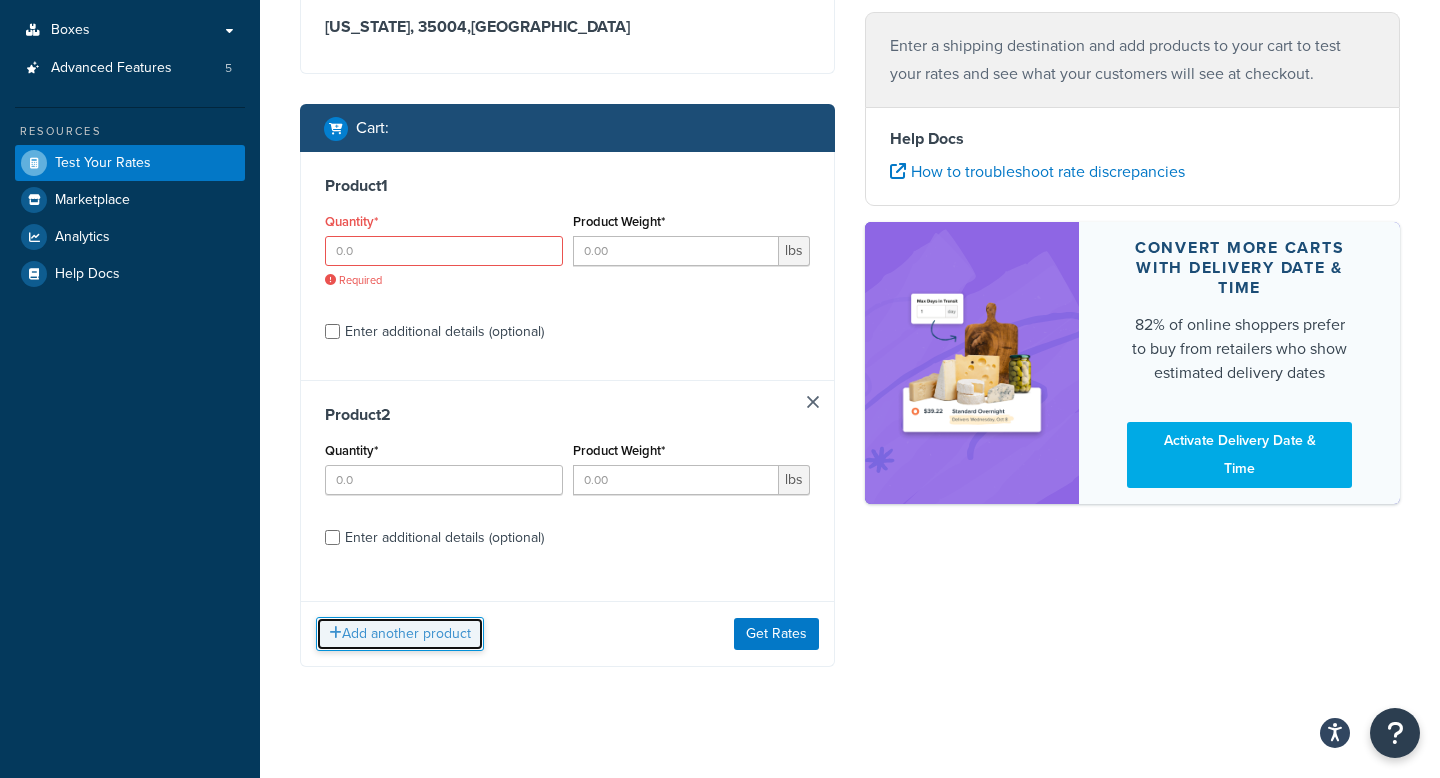 scroll, scrollTop: 397, scrollLeft: 0, axis: vertical 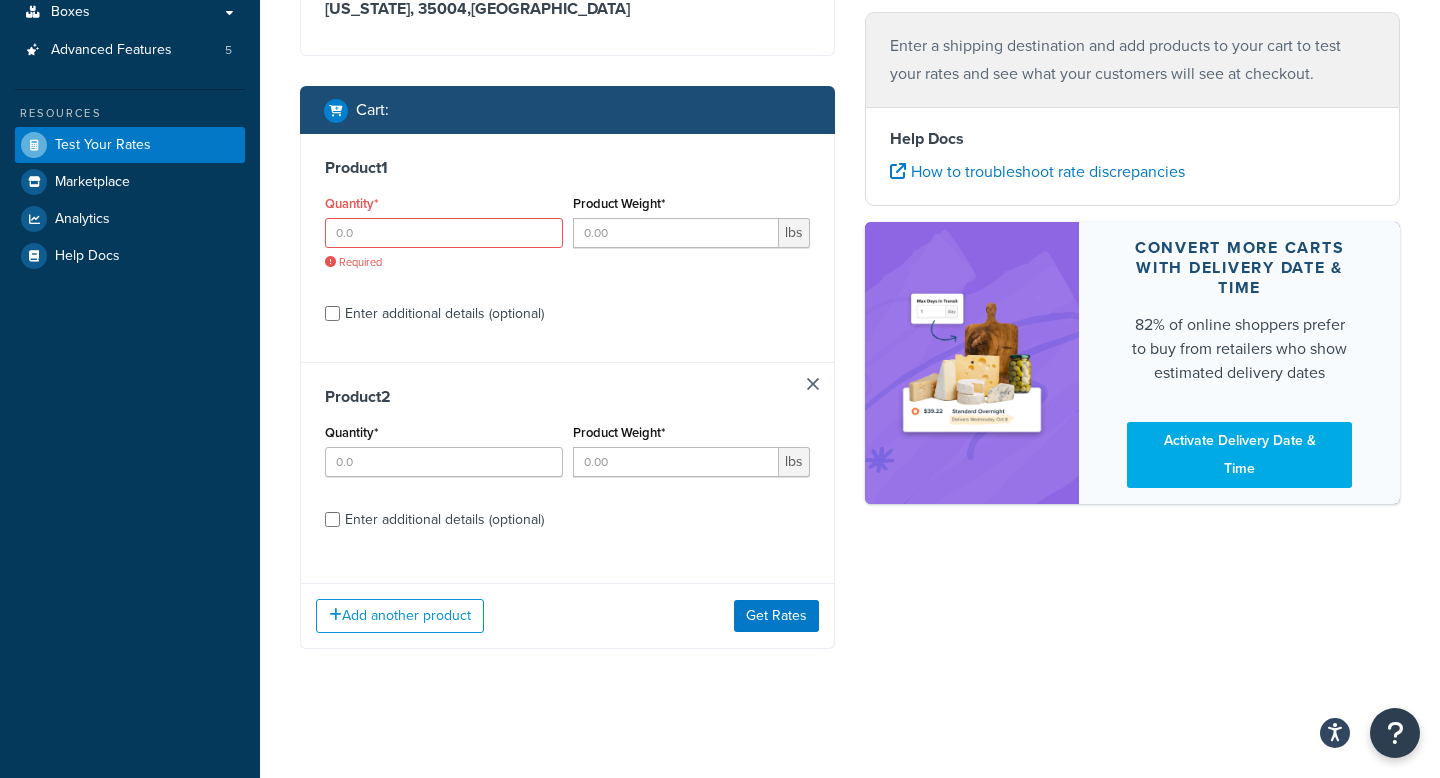 click on "Product  2 Quantity*   Product Weight*   lbs   Enter additional details (optional)" at bounding box center [567, 465] 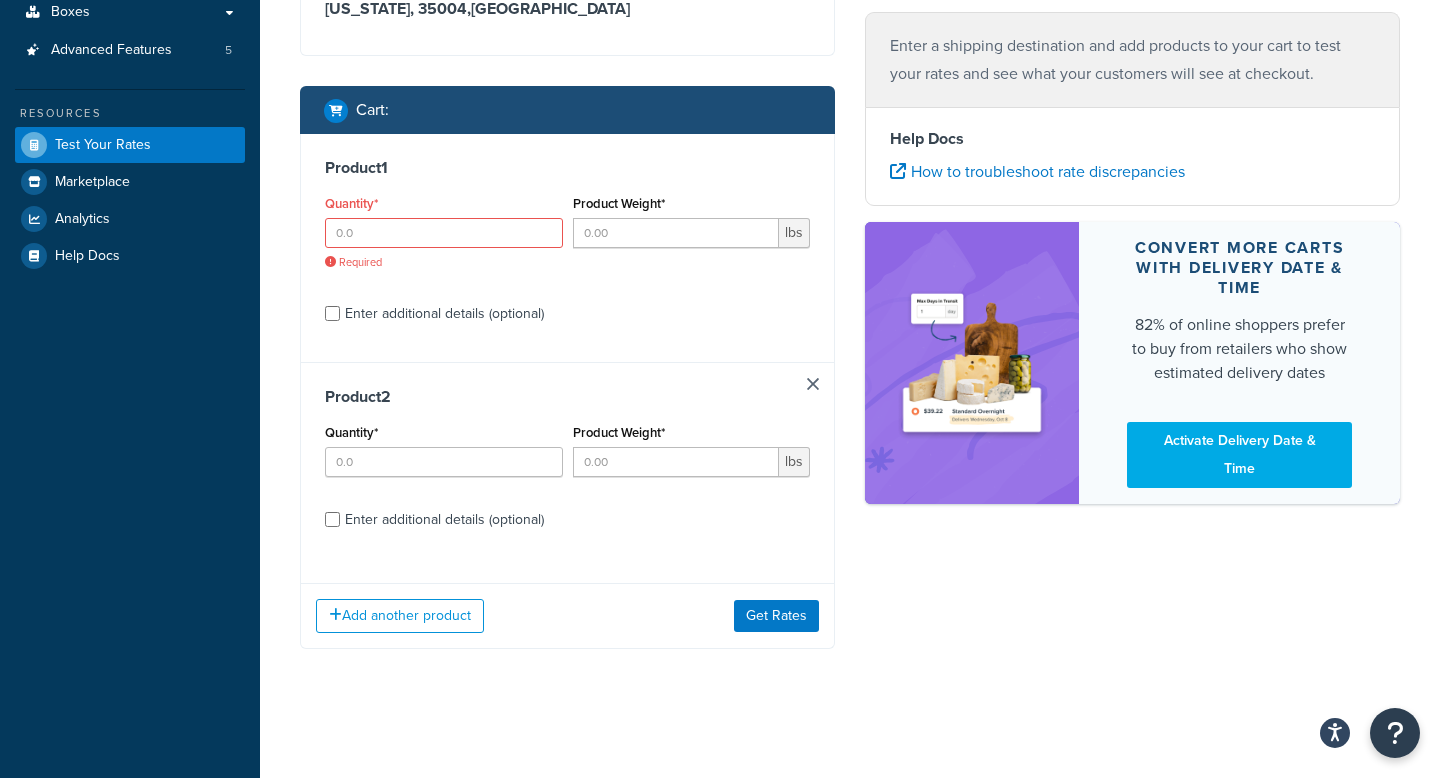 click at bounding box center (813, 384) 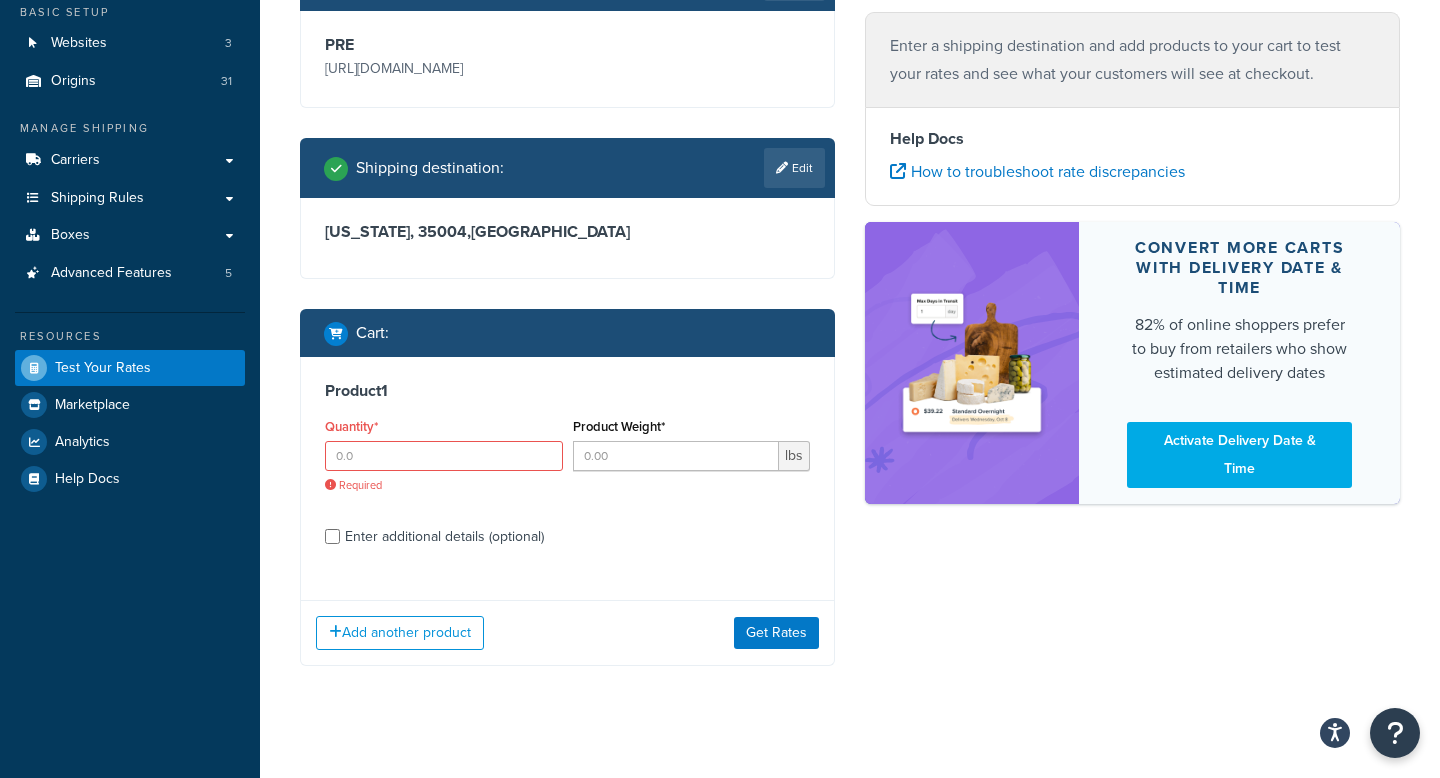scroll, scrollTop: 191, scrollLeft: 0, axis: vertical 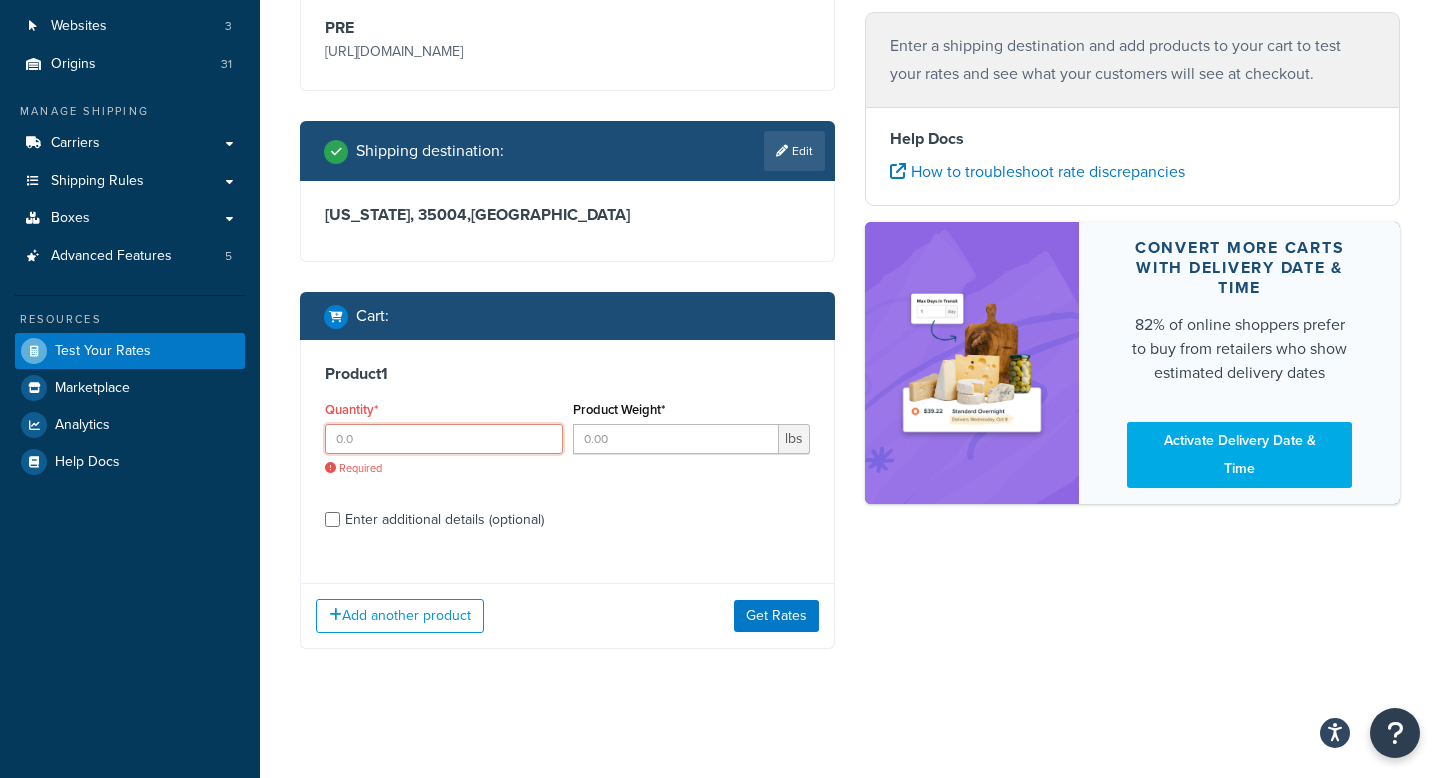 click on "Quantity*" at bounding box center [444, 439] 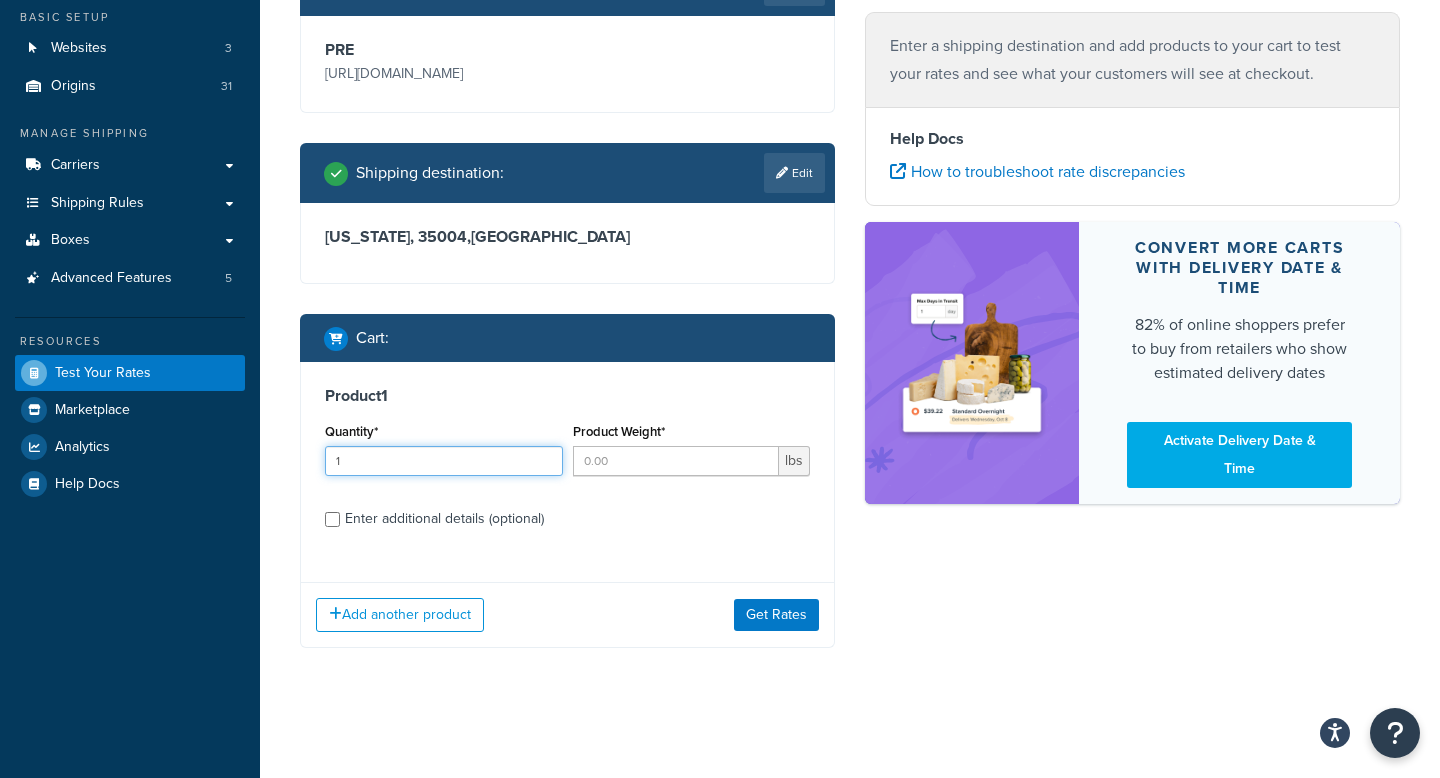 scroll, scrollTop: 169, scrollLeft: 0, axis: vertical 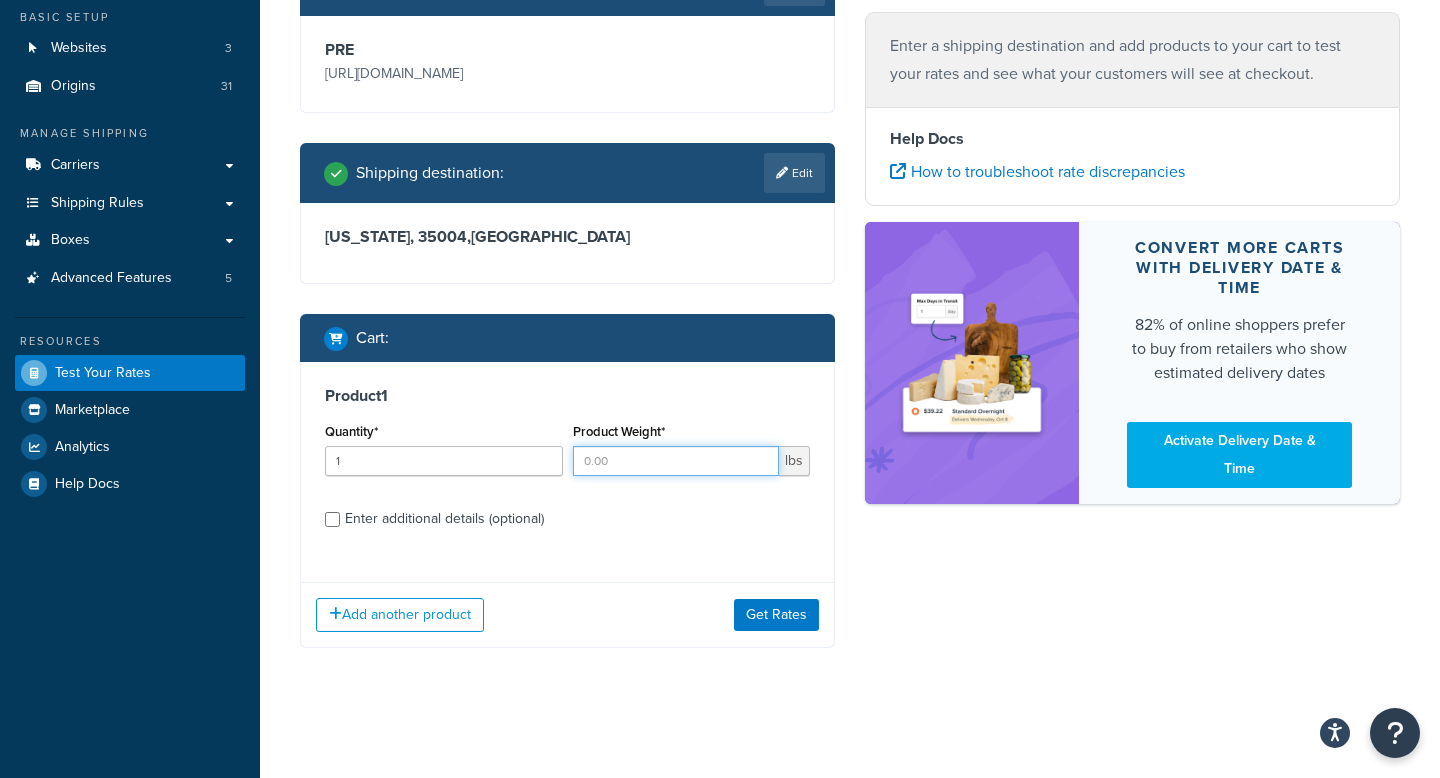 click on "Product Weight*" at bounding box center (676, 461) 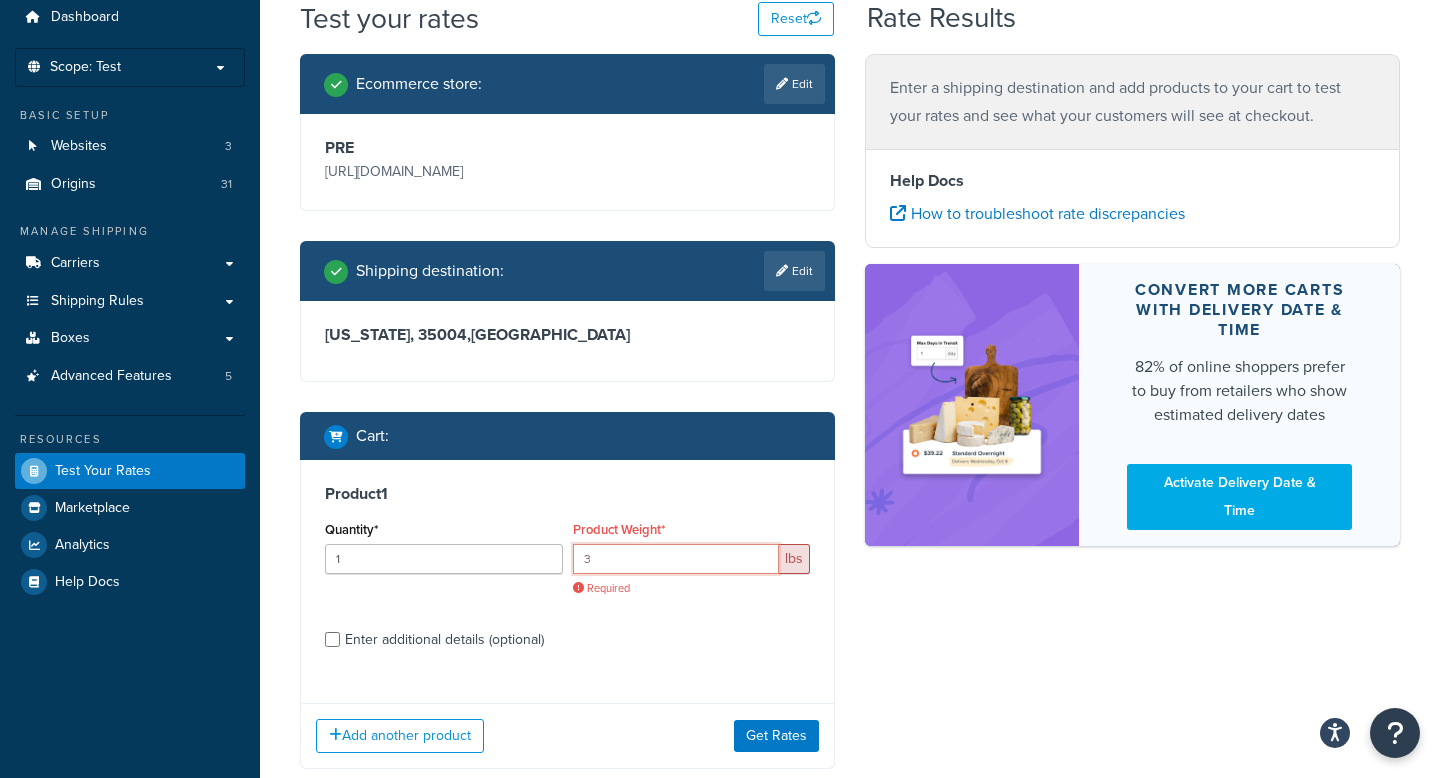 scroll, scrollTop: 0, scrollLeft: 0, axis: both 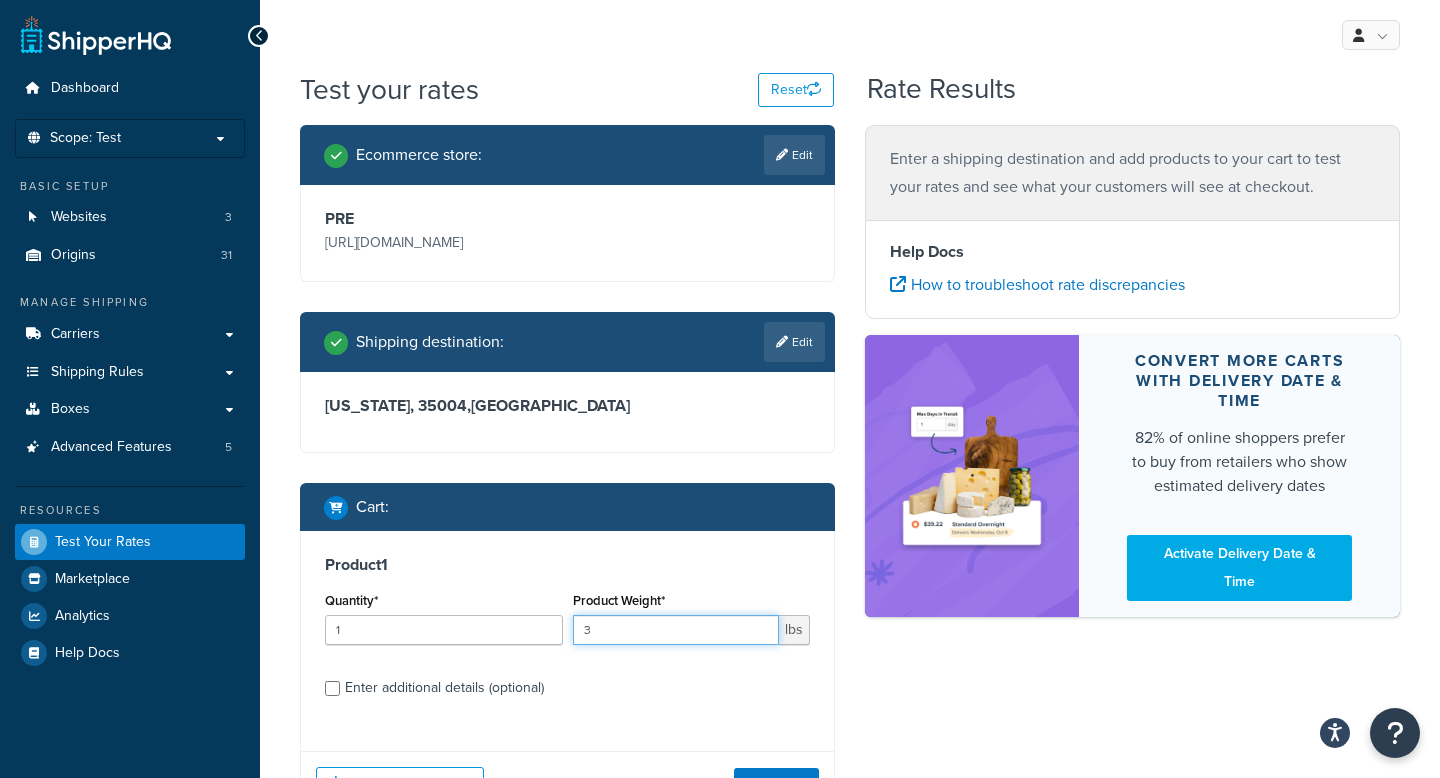 click on "3" at bounding box center (676, 630) 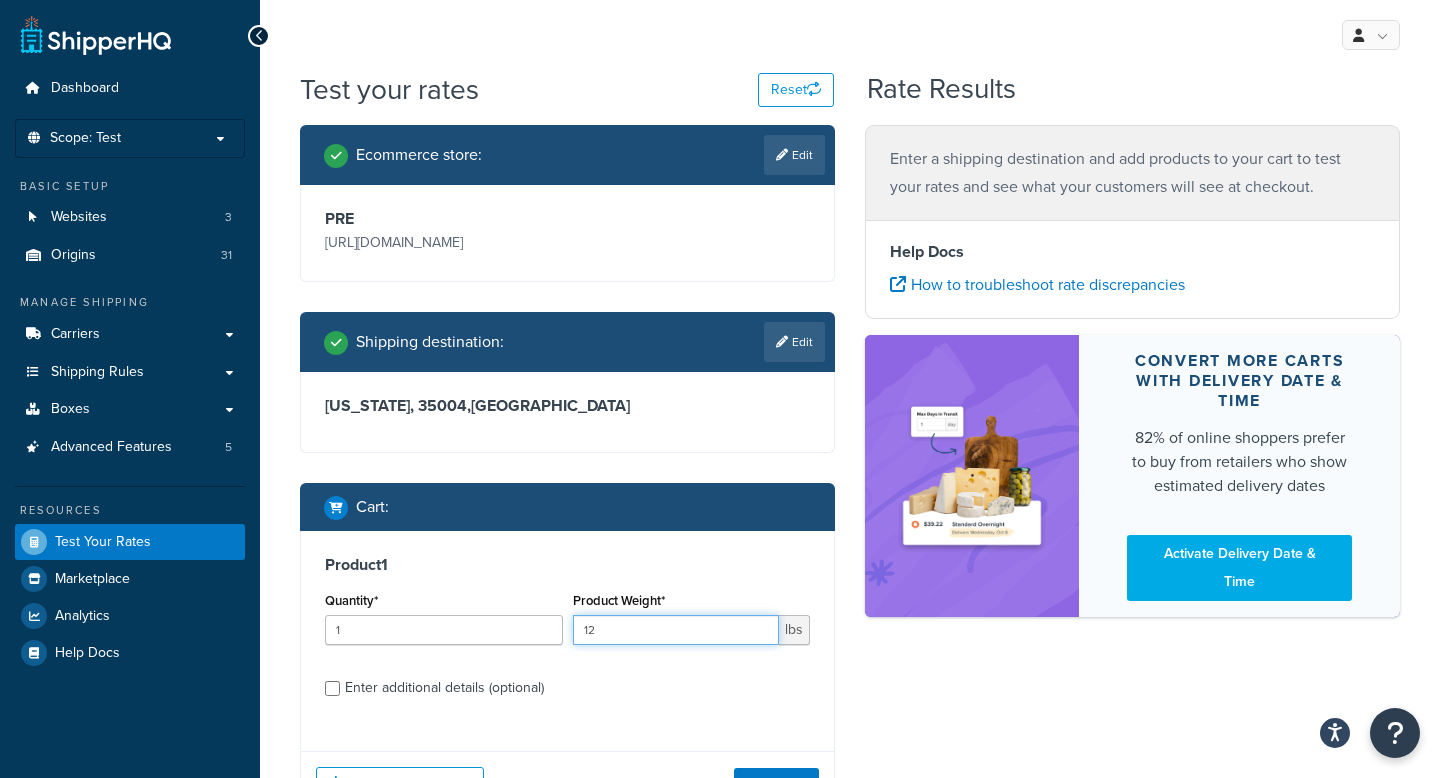type on "124" 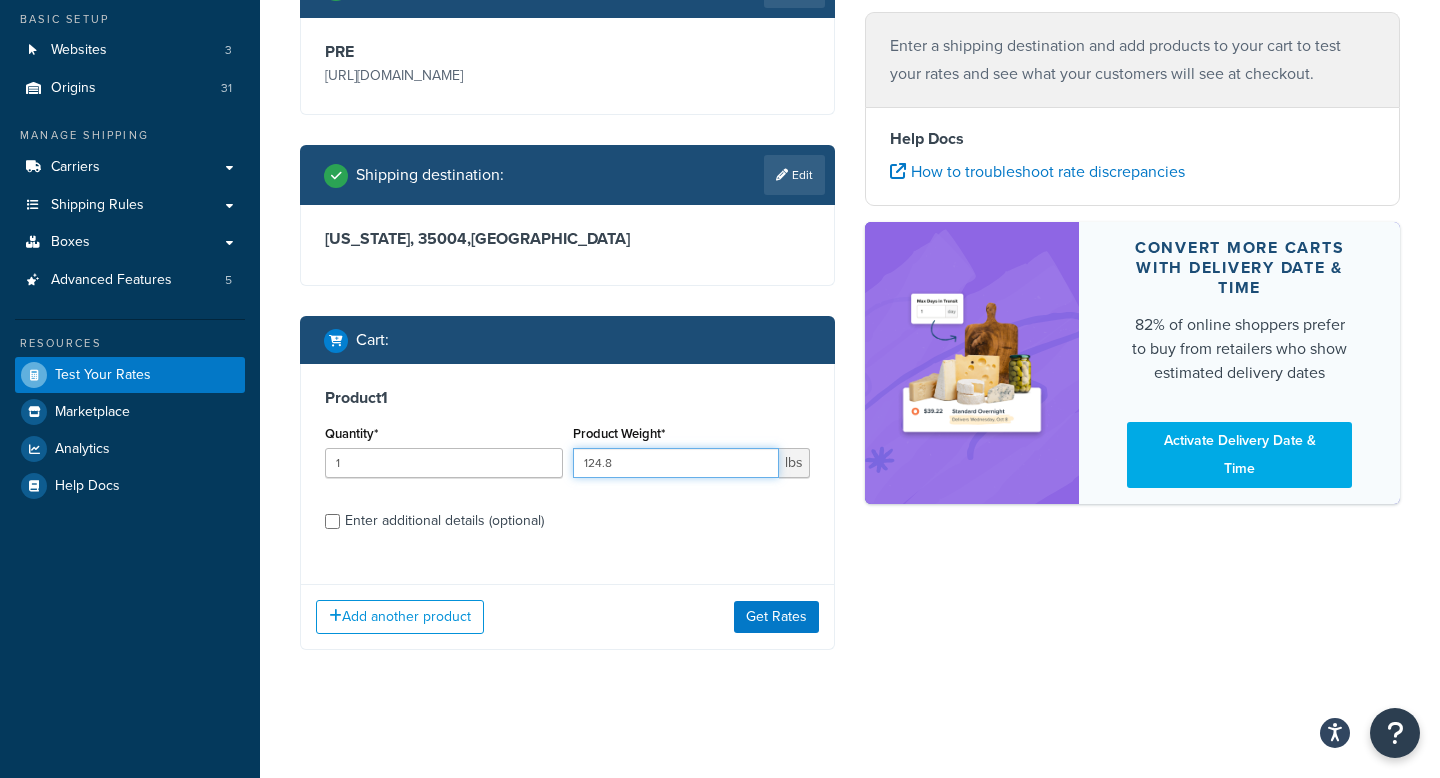 scroll, scrollTop: 169, scrollLeft: 0, axis: vertical 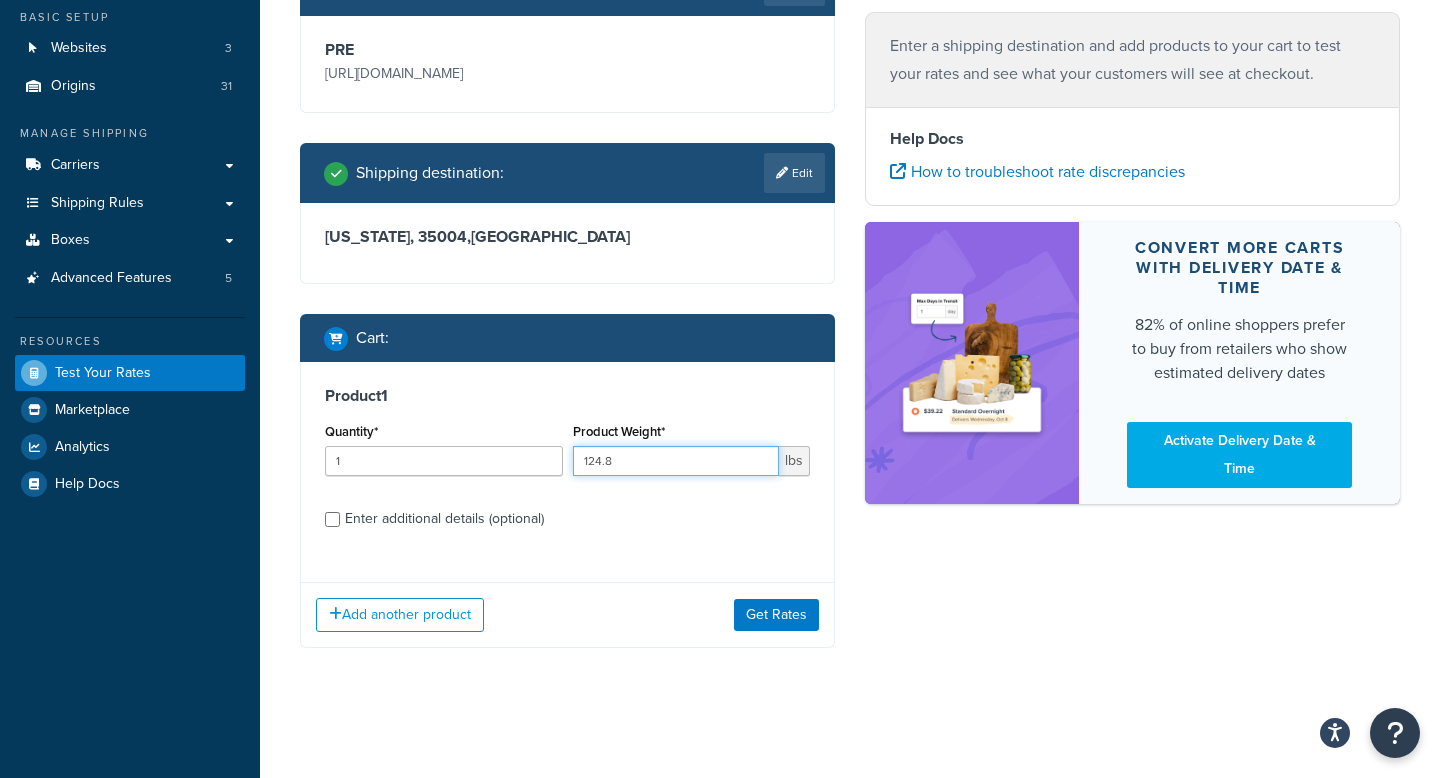 type on "124.8" 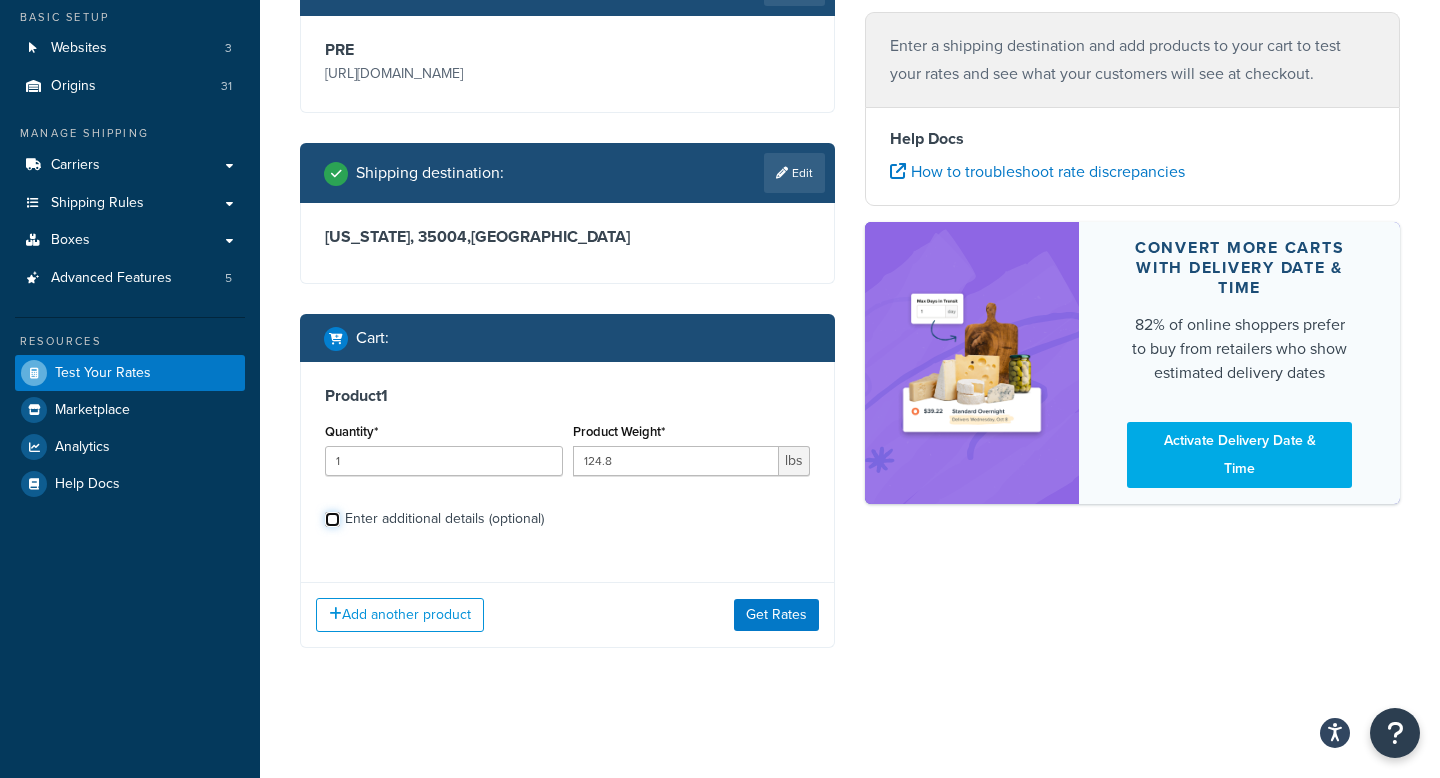 click on "Enter additional details (optional)" at bounding box center [332, 519] 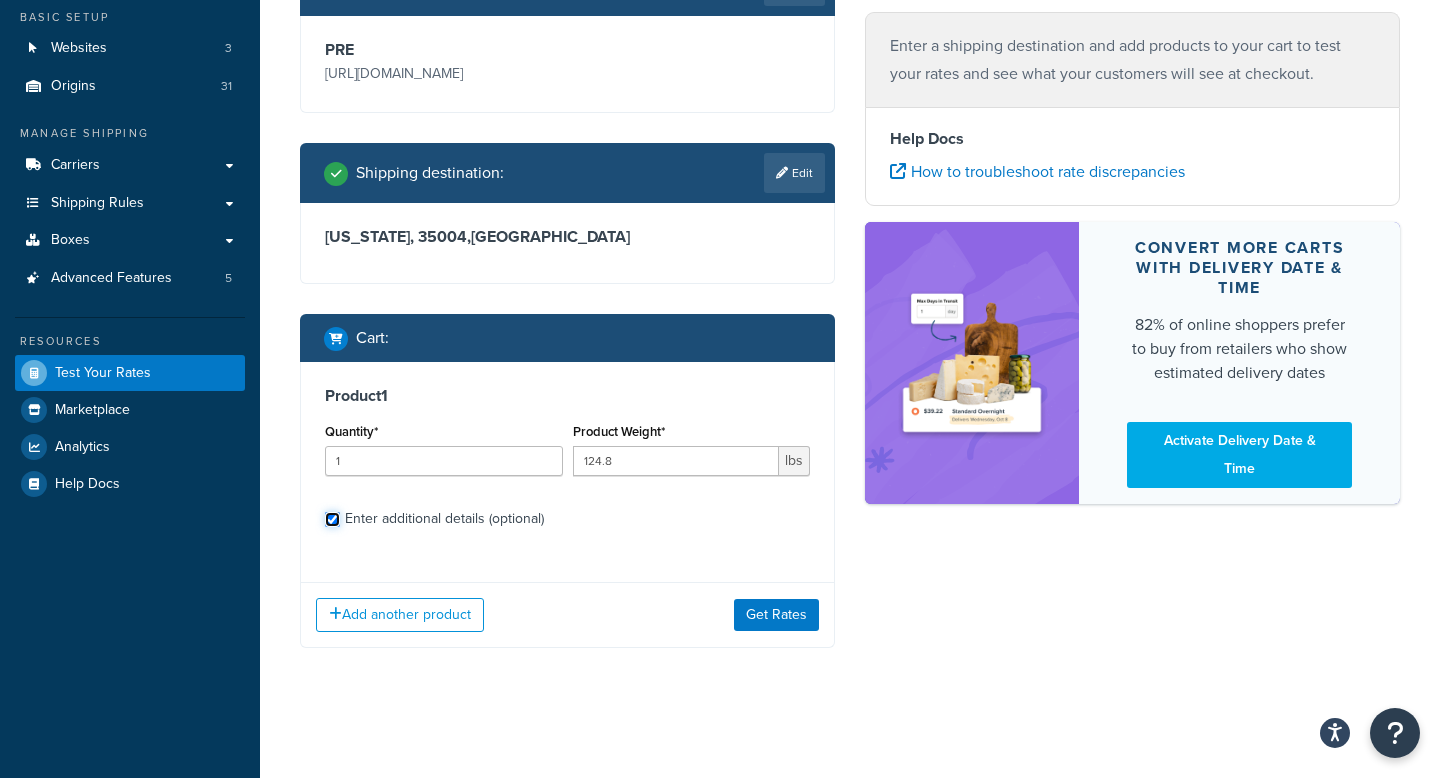 checkbox on "true" 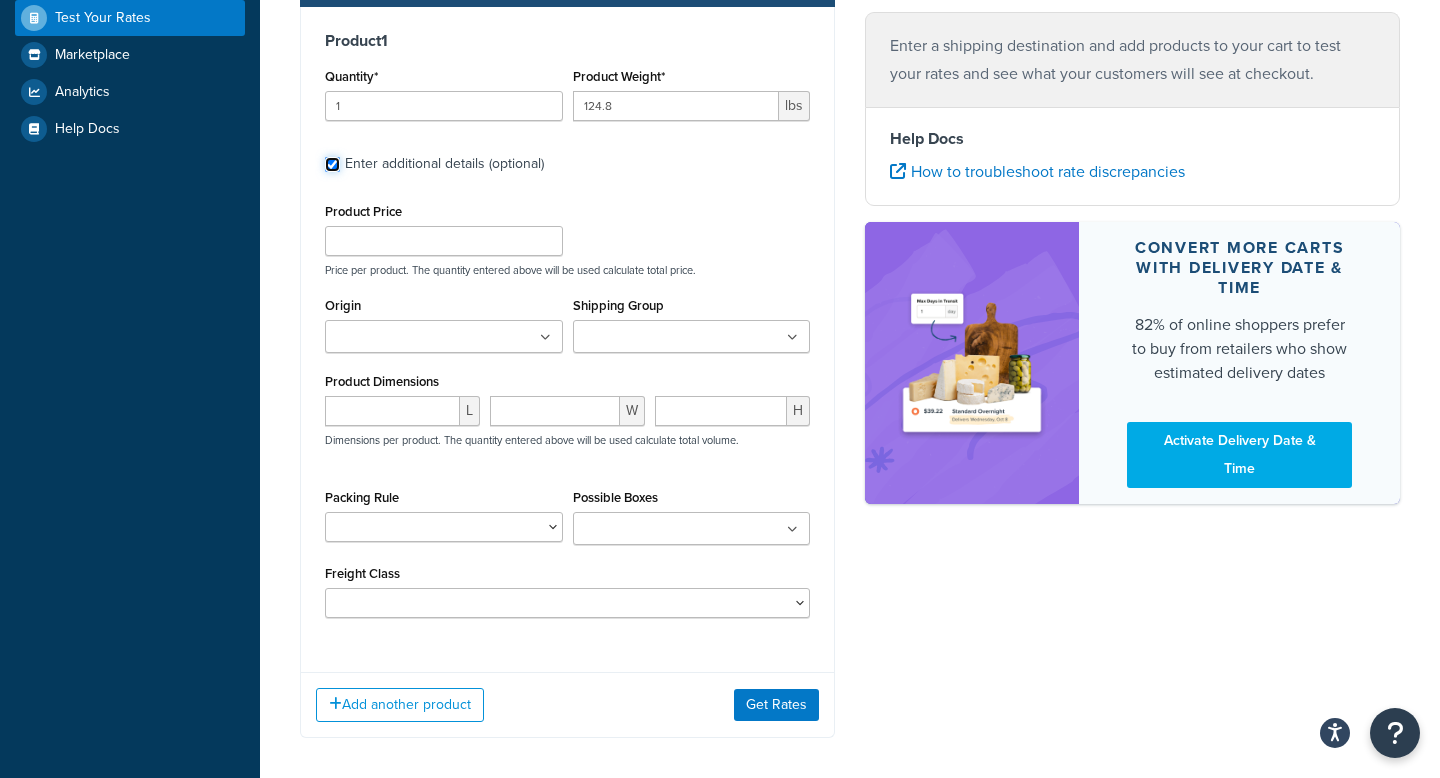 scroll, scrollTop: 526, scrollLeft: 0, axis: vertical 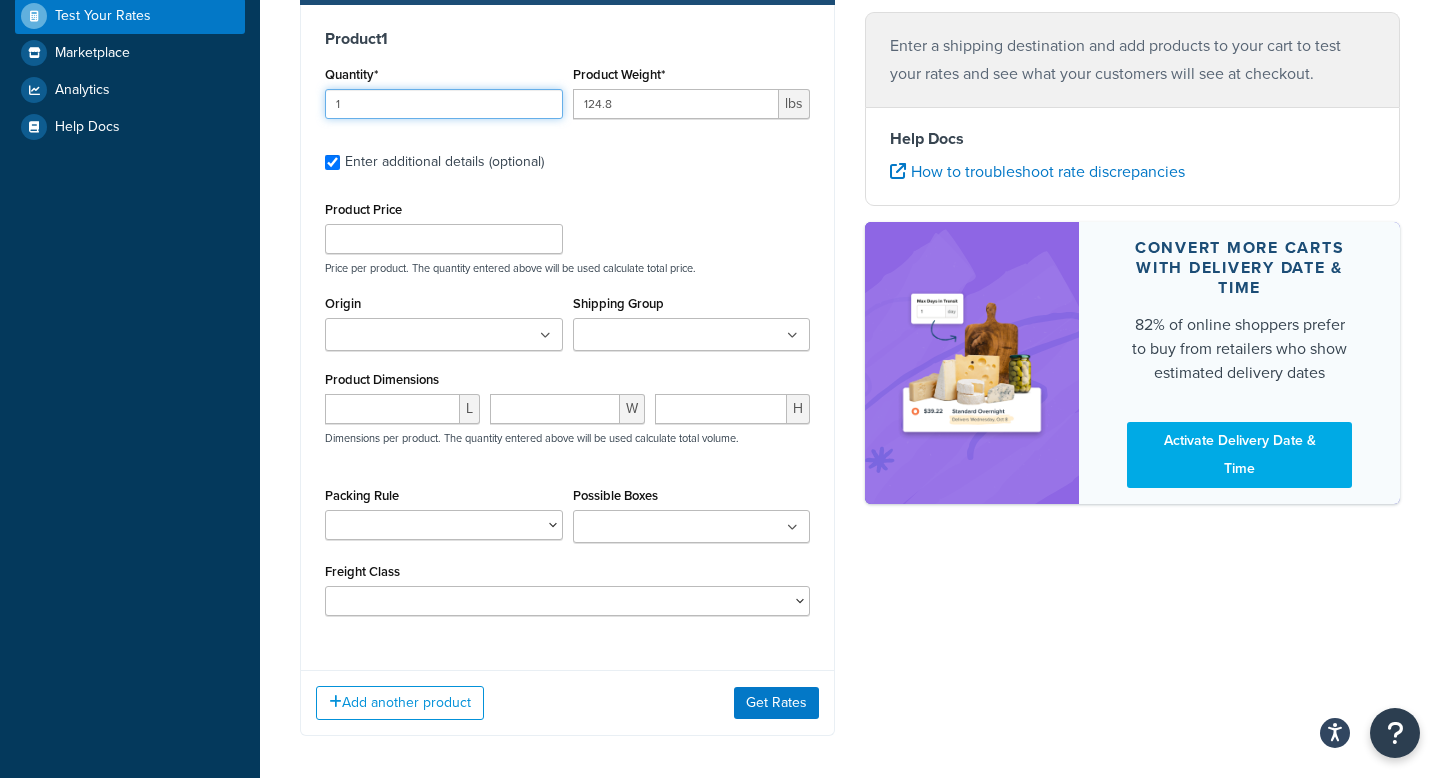 click on "1" at bounding box center [444, 104] 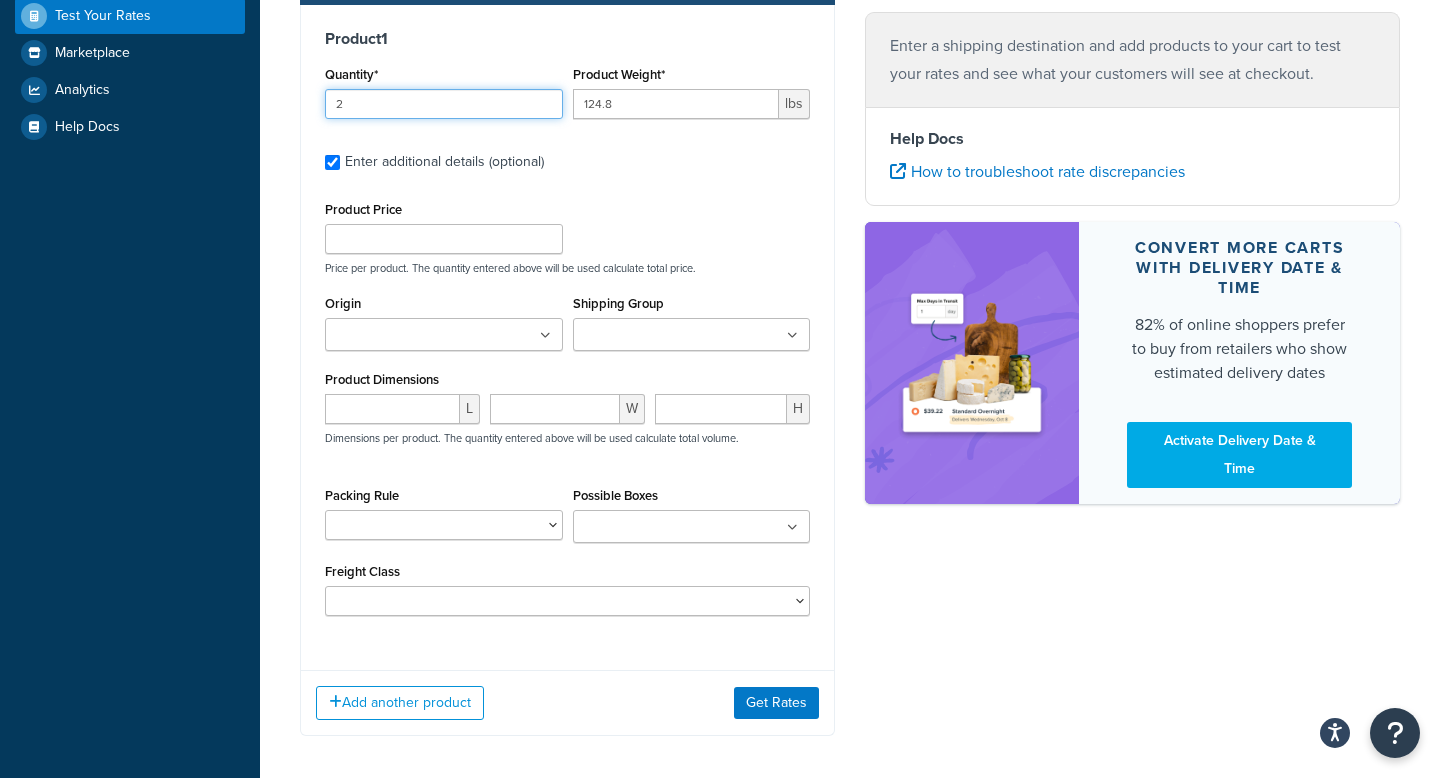 type on "2" 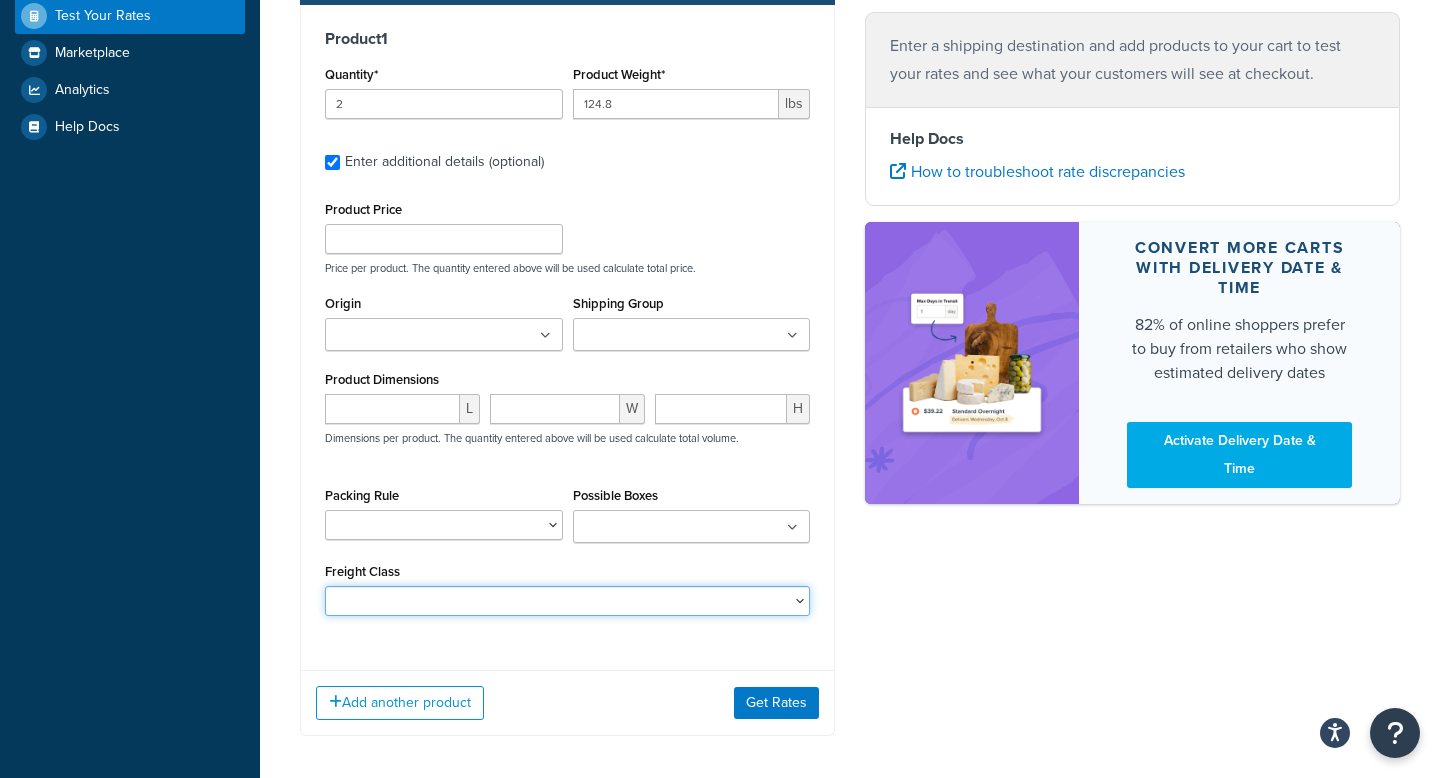 click on "50  55  60  65  70  77.5  85  92.5  100  110  125  150  175  200  250  300  400  500" at bounding box center [567, 601] 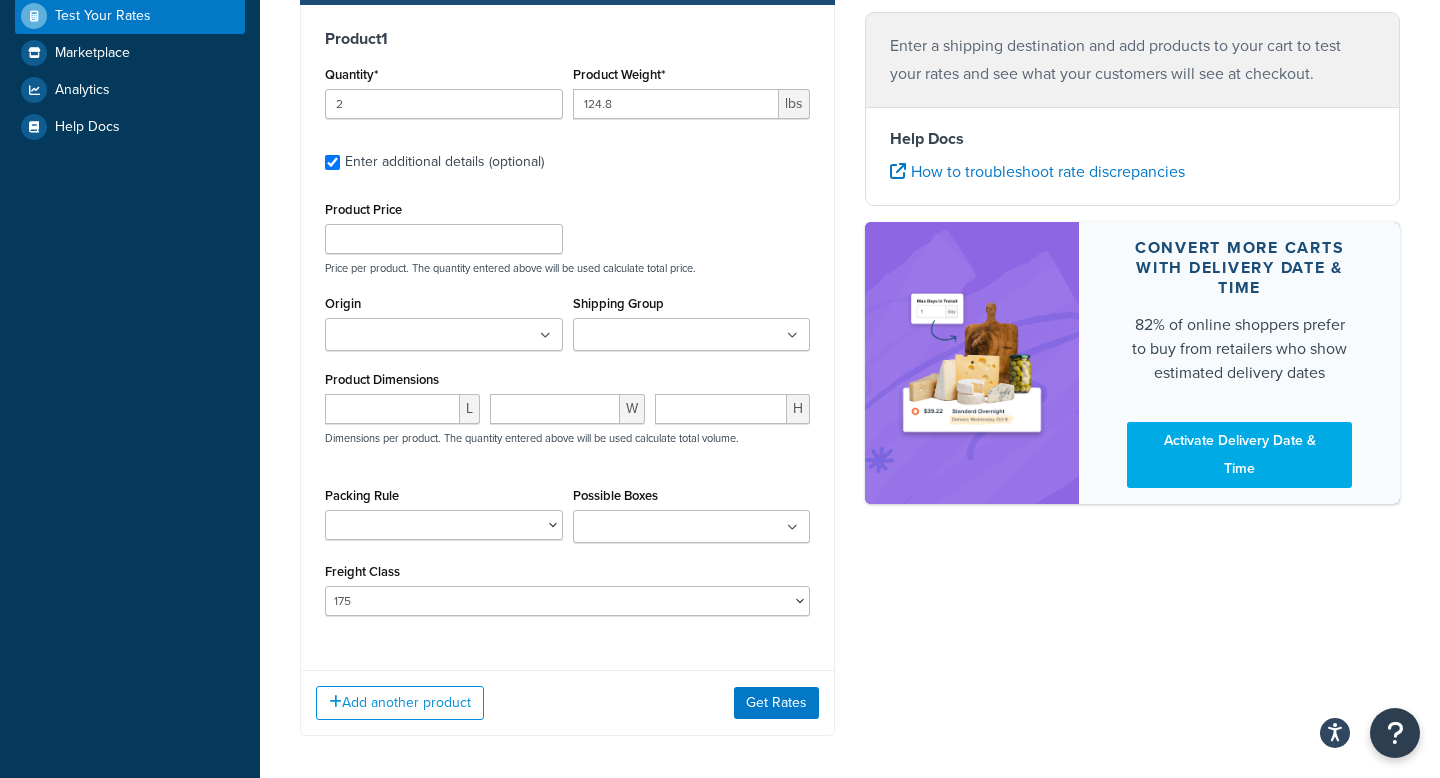 click on "Possible Boxes" at bounding box center (667, 528) 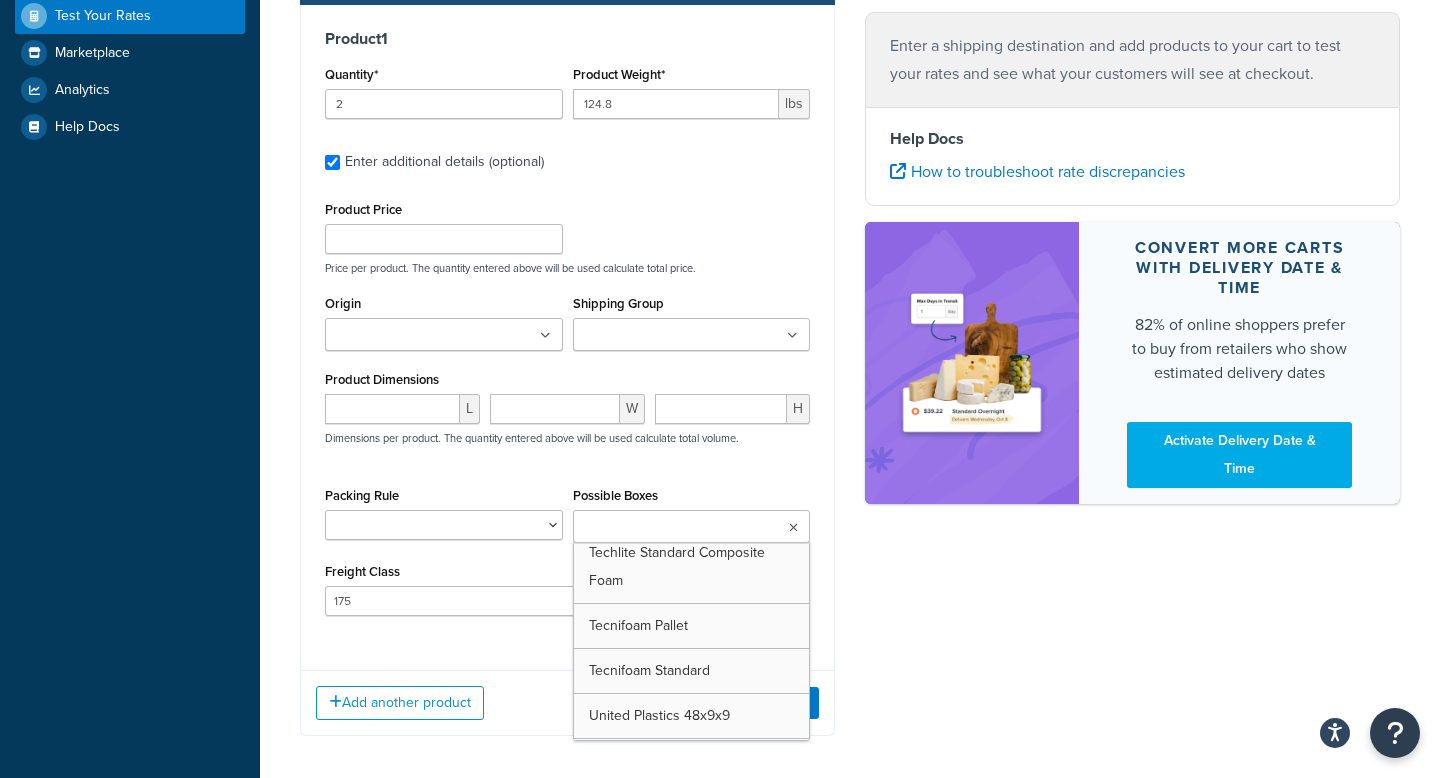 scroll, scrollTop: 4395, scrollLeft: 0, axis: vertical 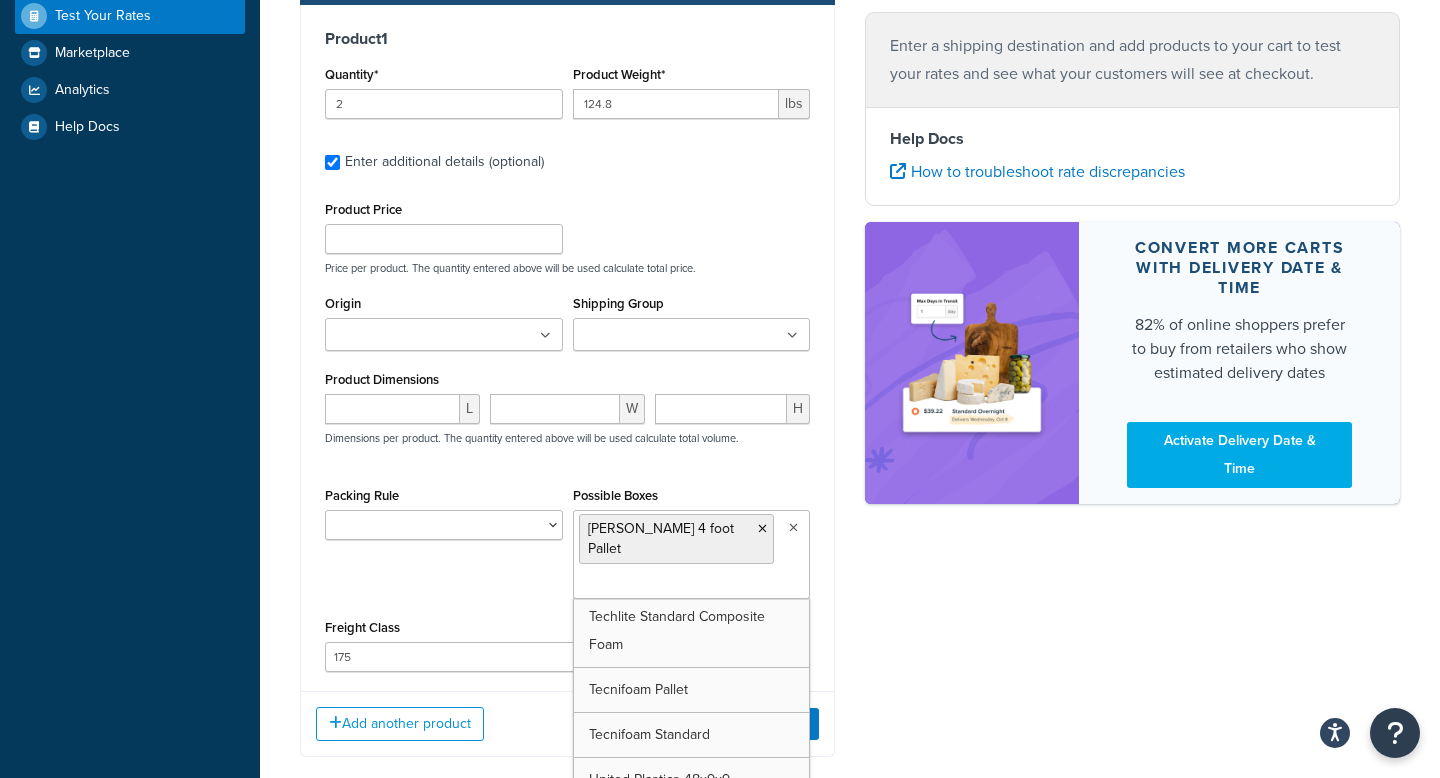 click on "Product  1 Quantity*   2 Product Weight*   124.8 lbs   Enter additional details (optional) Product Price   Price per product. The quantity entered above will be used calculate total price. Origin   Acoustical Solutions [PERSON_NAME] Clearsonic CrossPoint [PERSON_NAME] Genesis GLT Guilford of [US_STATE] Intersource [PERSON_NAME] LBI [GEOGRAPHIC_DATA] LBI OH Legacy Lencore [PERSON_NAME] Industries CA [PERSON_NAME] Industries [GEOGRAPHIC_DATA] Maxxon Blue Rapids Maxxon Camden Maxxon [GEOGRAPHIC_DATA] MBI PAC Pinta Rubberlogix SoundSeal Spirit Surfaces Techlite Tecnifoam United Plastics Versare Vibrant Shipping Group   blachford_ds clearsonic_ds crosspoint_ds frasch_ds frasch_ds_ltl genesis_ds glt_ds guilford_ds intersource_ds [PERSON_NAME] legacy_ds legacy_ds_free lencore_ds mason_ds maxxon_ds mbi_ds pac_ds pinta_ds rubberlogix_ds soundseal_ds soundsuede_ds spirit_ds surfaces_ds techlite_ds tecnifoam_ds upc_ds vernon_samples vernon_wh vernon_wh_free versare_ds vibrant_ds Product Dimensions   L   W   H Dimensions per product. The quantity entered above will be used calculate total volume." at bounding box center (567, 340) 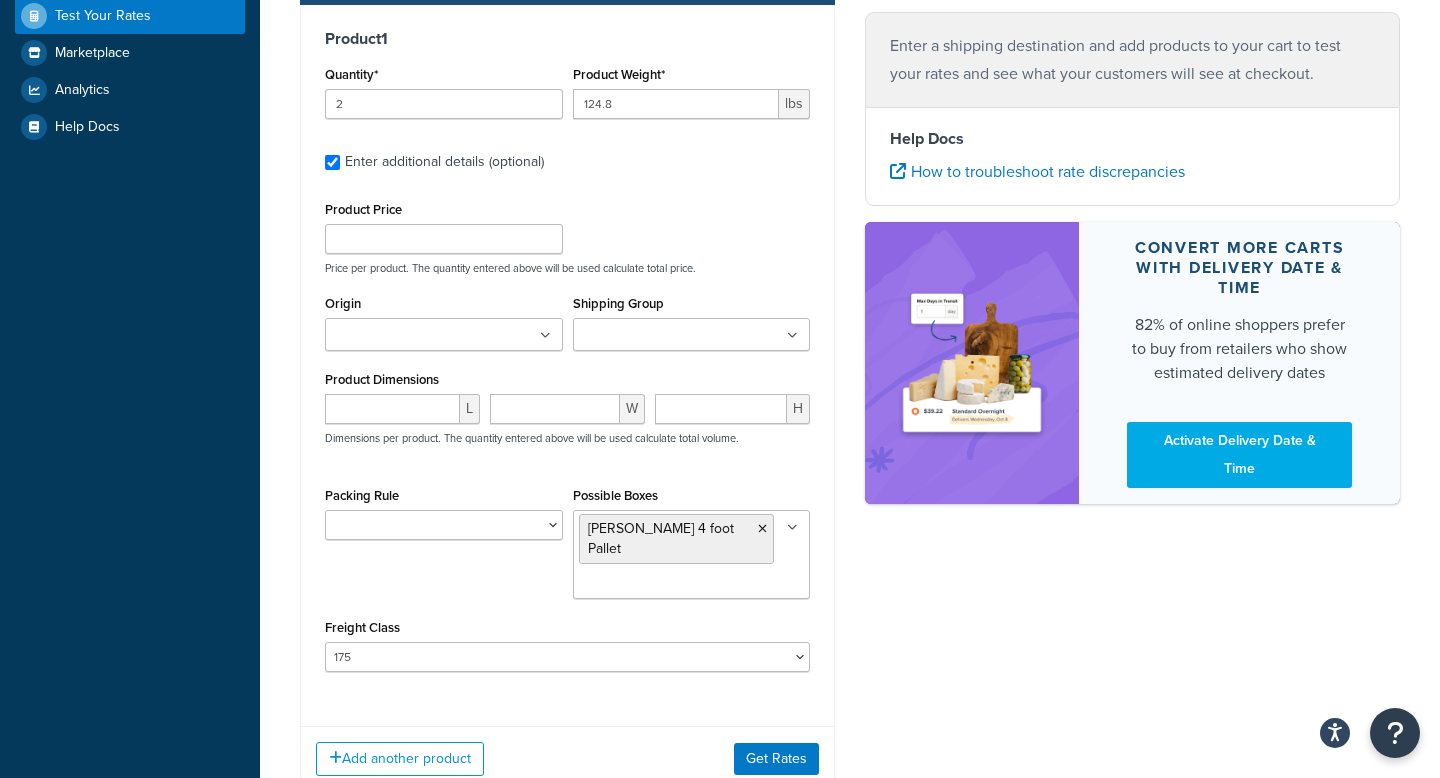 click at bounding box center (444, 334) 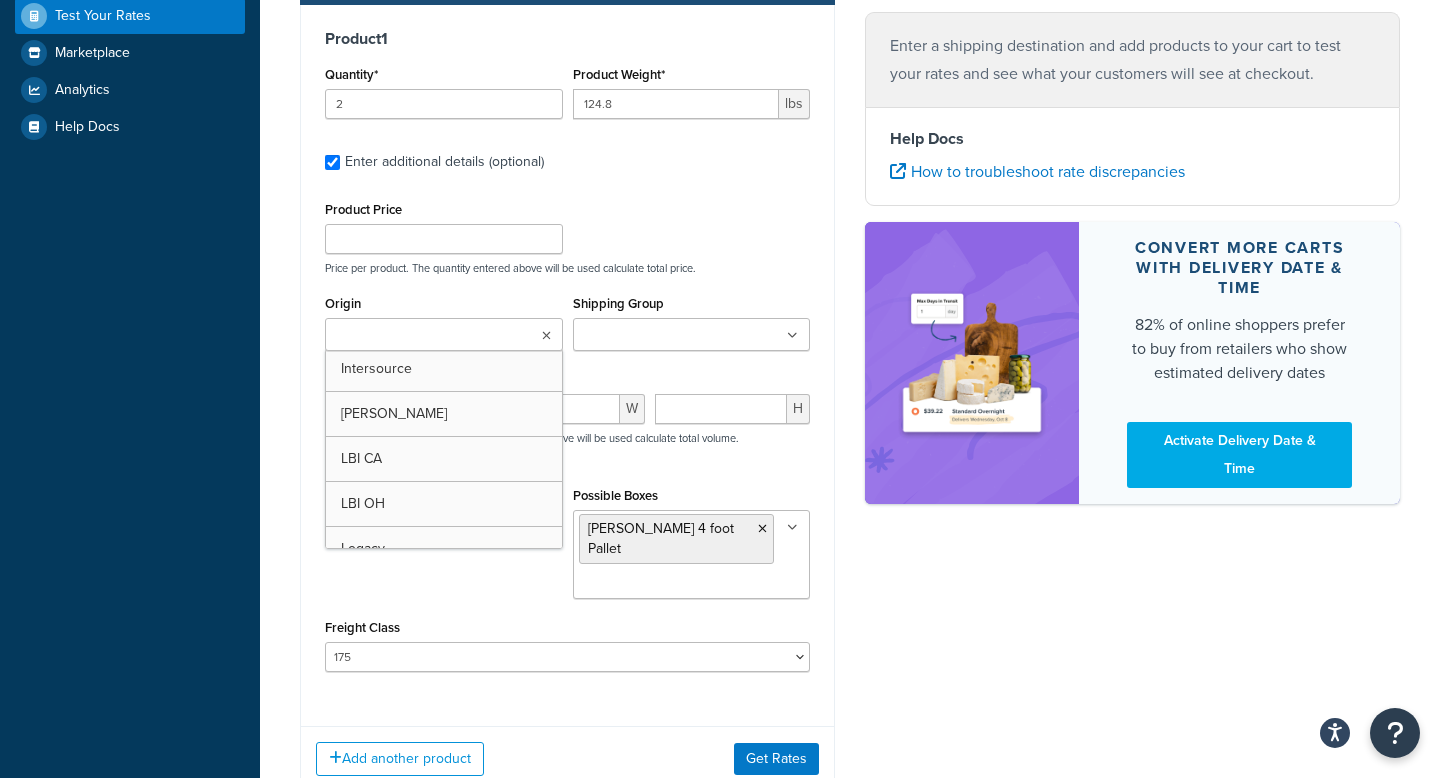 scroll, scrollTop: 0, scrollLeft: 0, axis: both 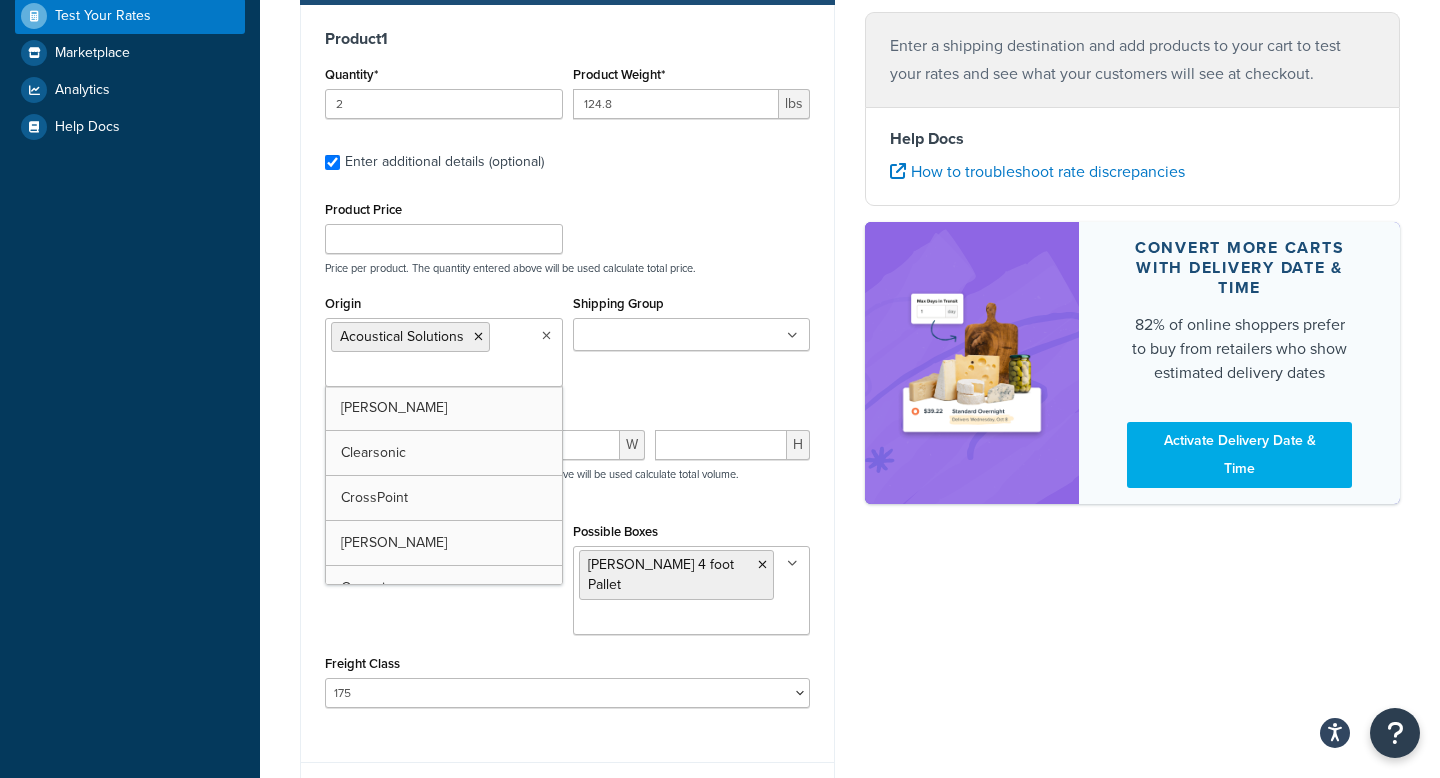 click on "Shipping Group" at bounding box center (667, 336) 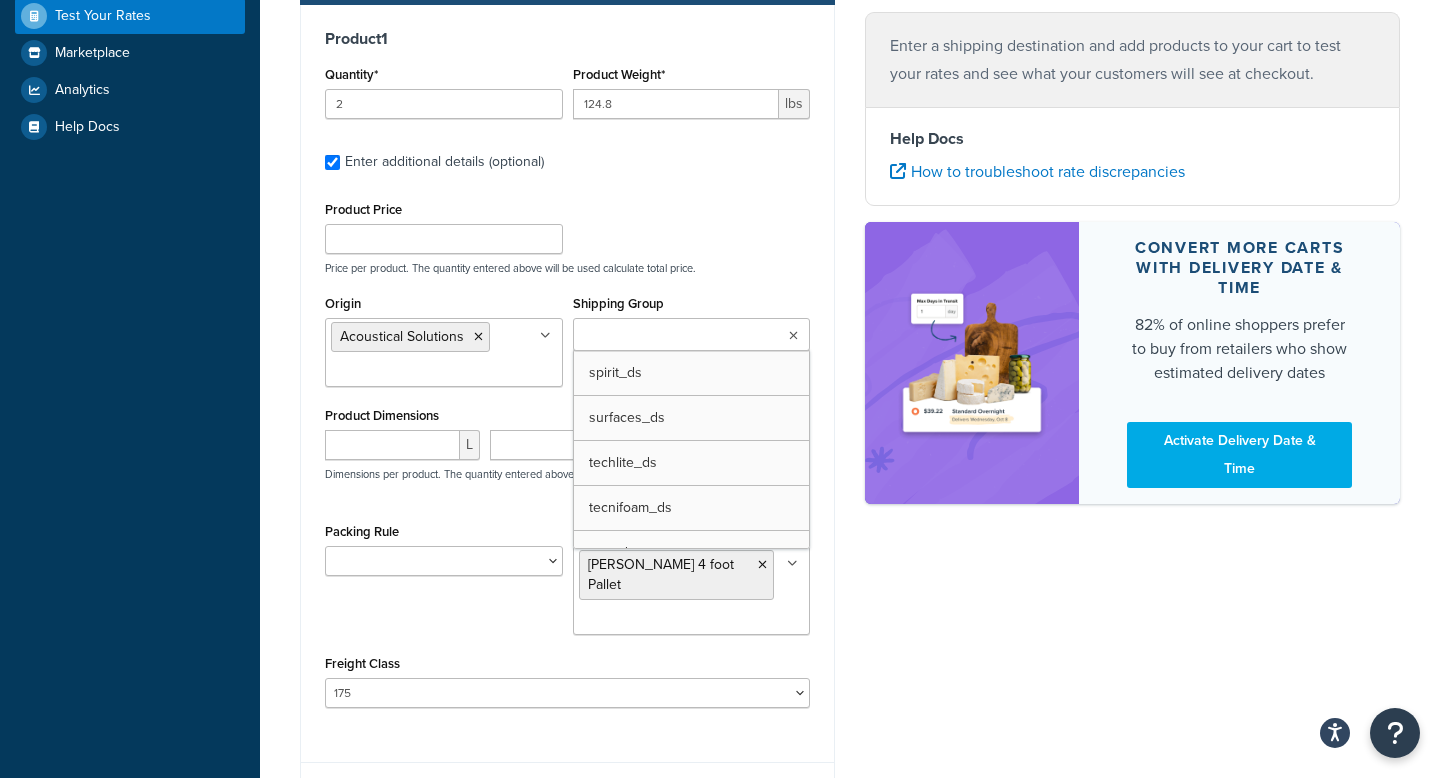 scroll, scrollTop: 1196, scrollLeft: 0, axis: vertical 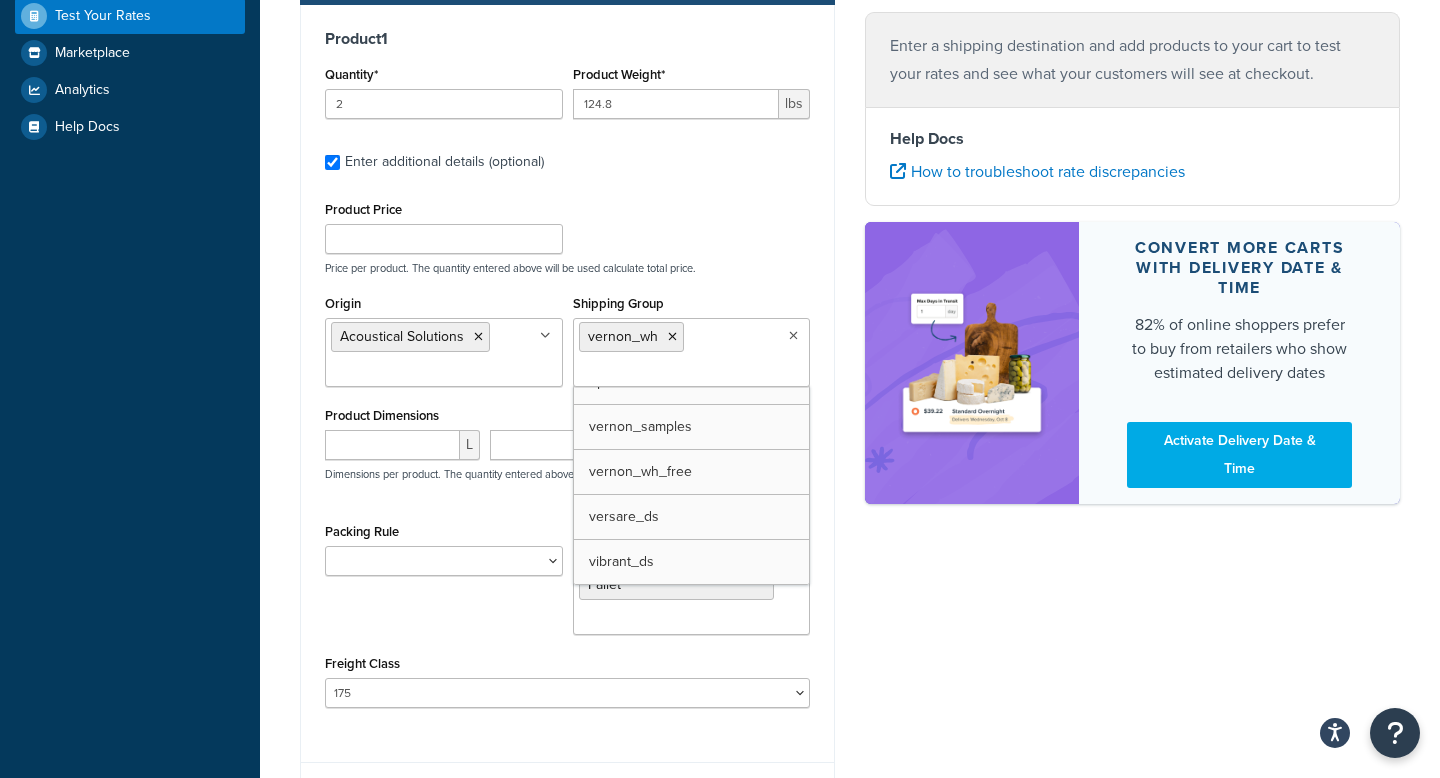 click on "Dashboard Scope:   Test Basic Setup   Websites 3   Origins 31 Manage Shipping   Carriers Carriers All  Carriers 7   Method Merging Rules 1   Shipping Rules Shipping Rules All  Shipping Rules 8   Shipping Zones 13   Shipping Groups 32   Filters 10   Boxes Boxes All  Boxes 129   Packing Rules 29   Advanced Features 5 Resources   Test Your Rates   Marketplace   Analytics   Help Docs" at bounding box center (130, 216) 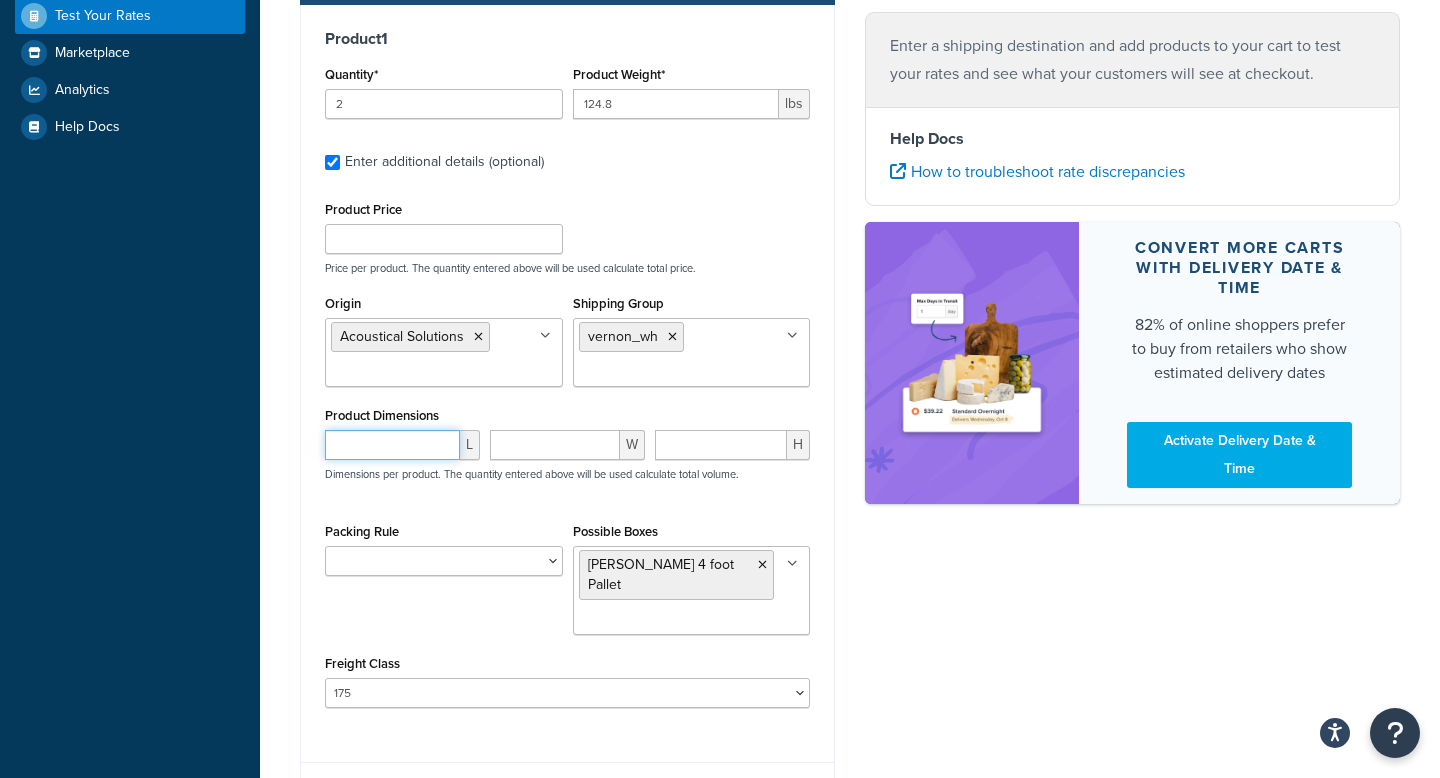 click at bounding box center (392, 445) 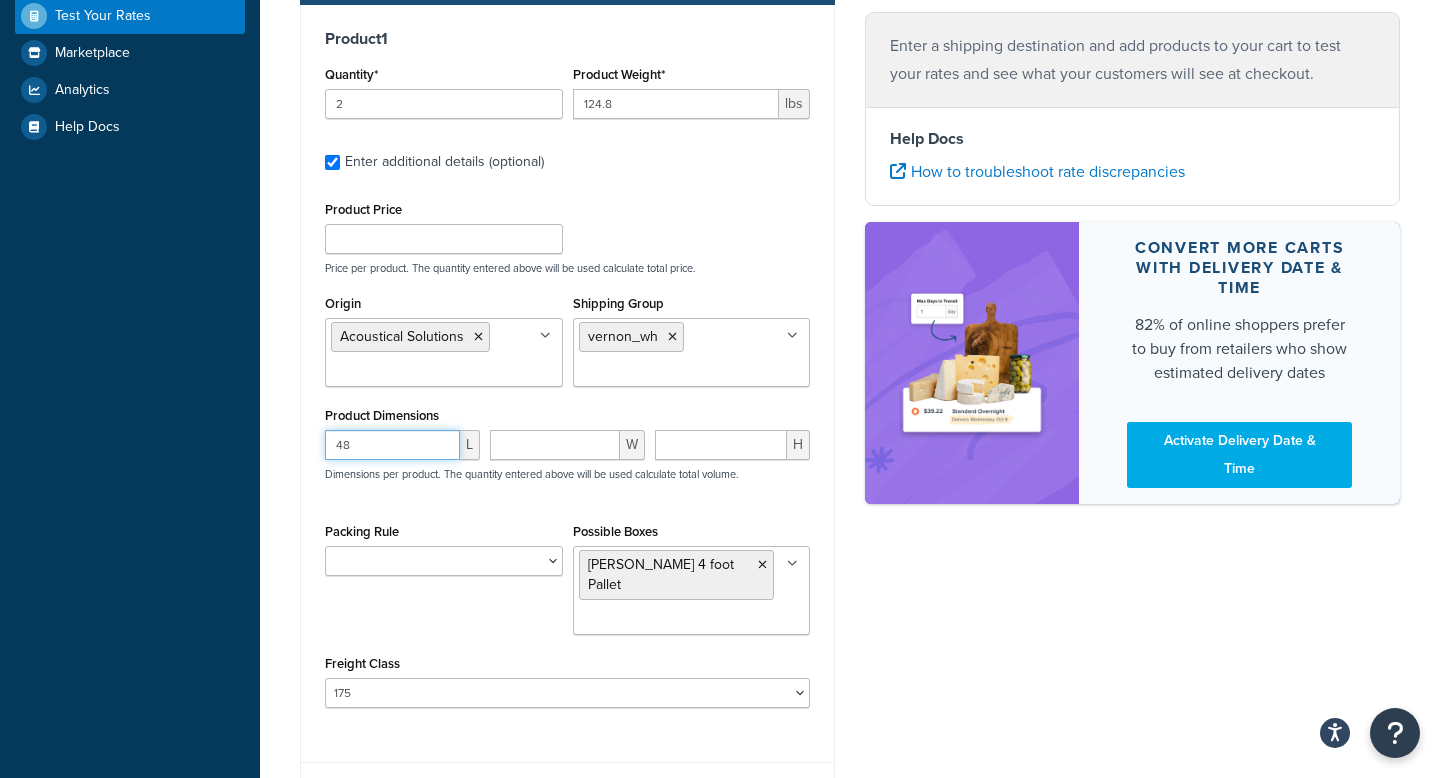 type on "48" 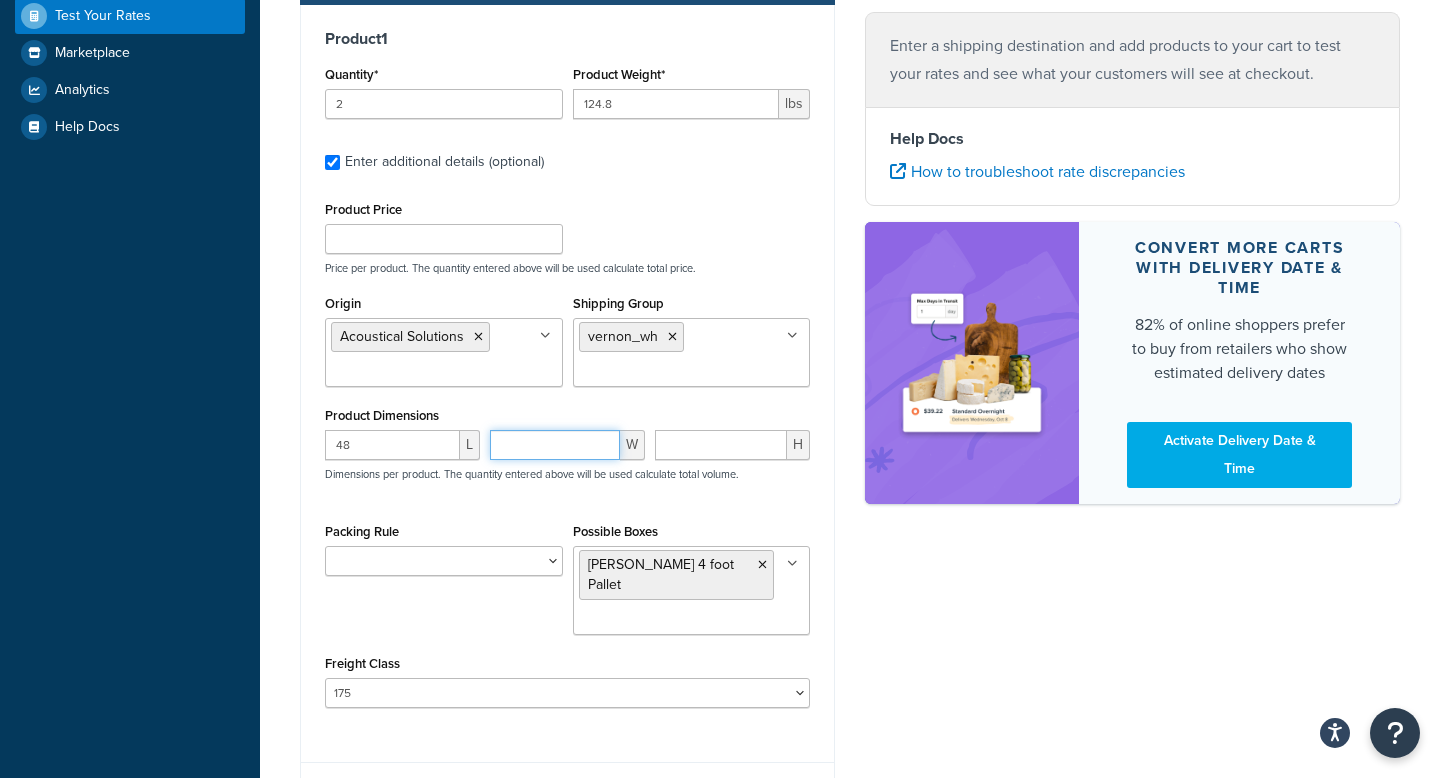 click at bounding box center [555, 445] 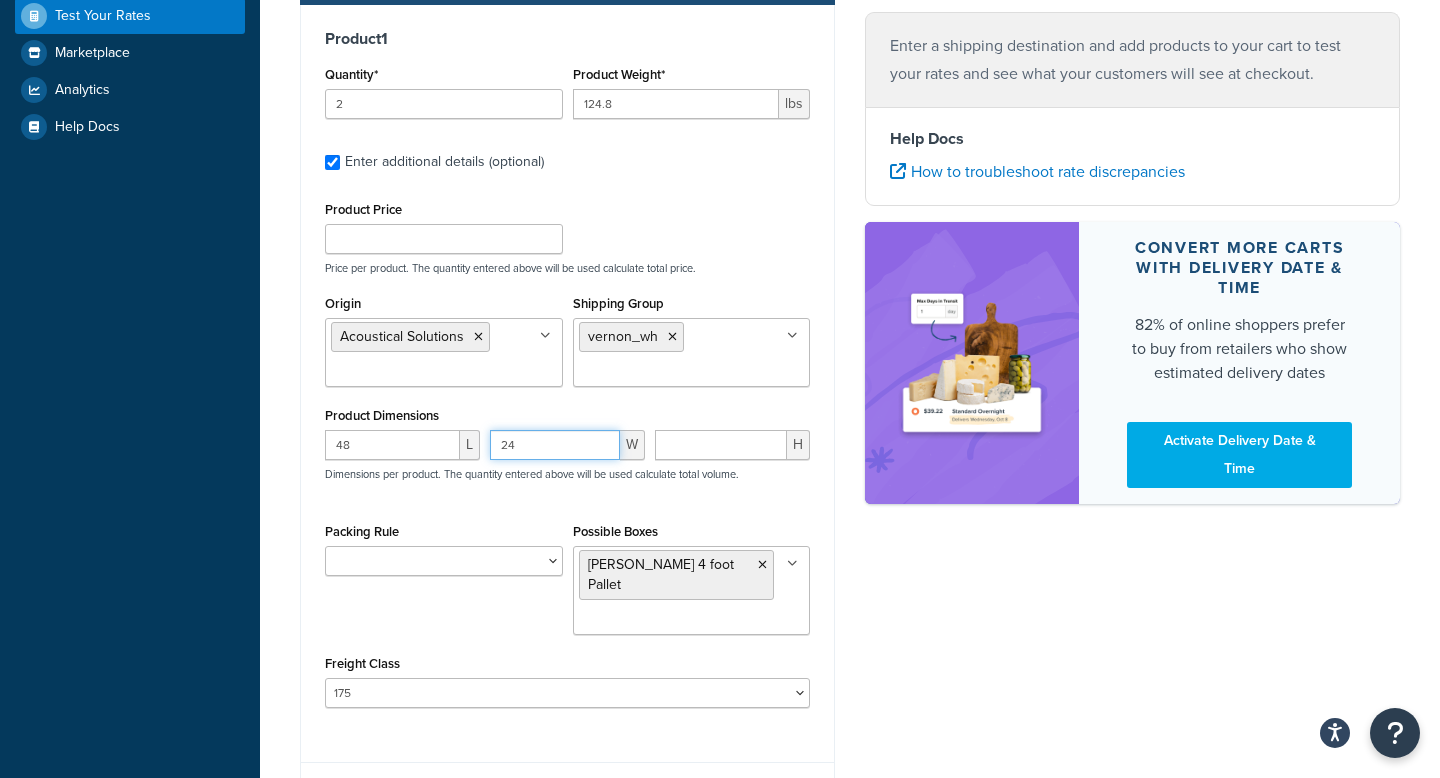 type on "24" 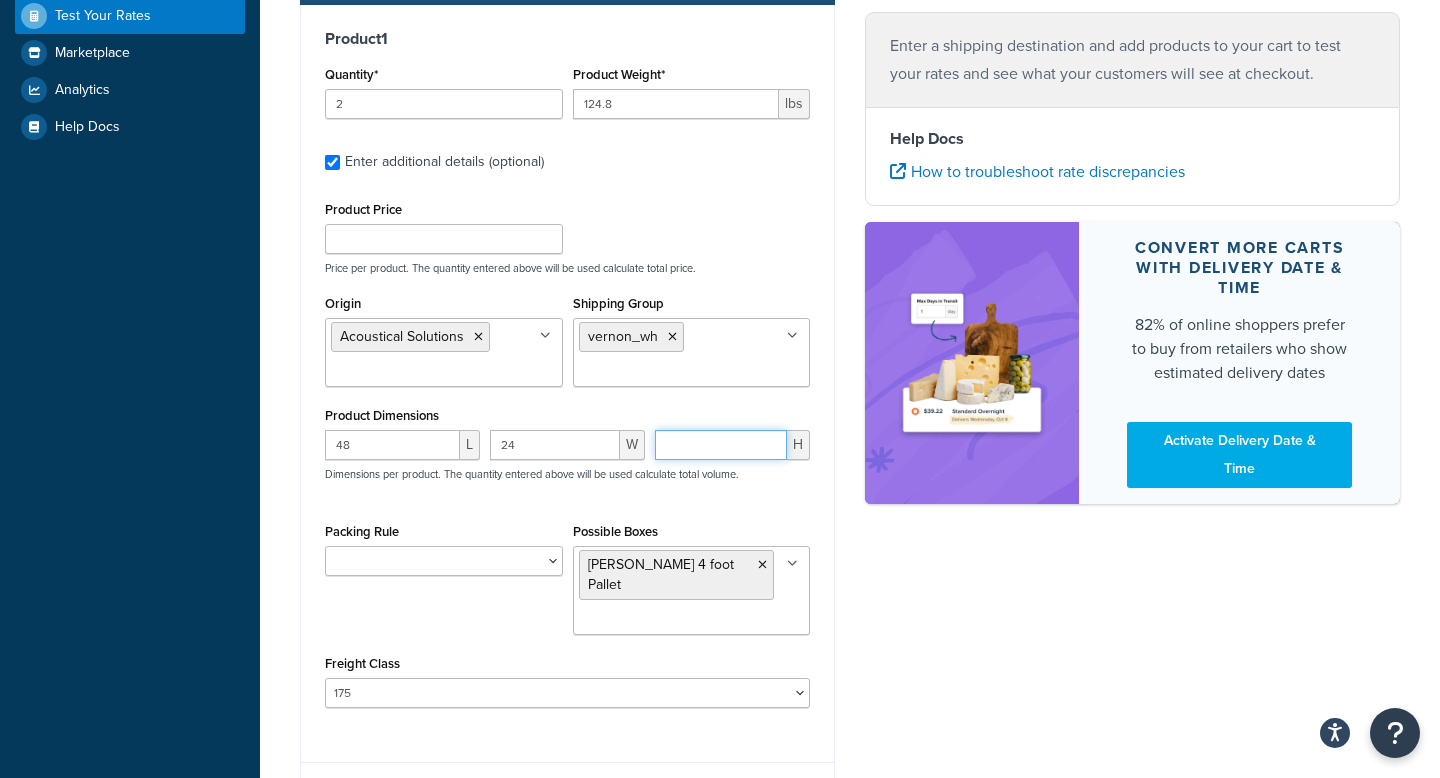 click at bounding box center (721, 445) 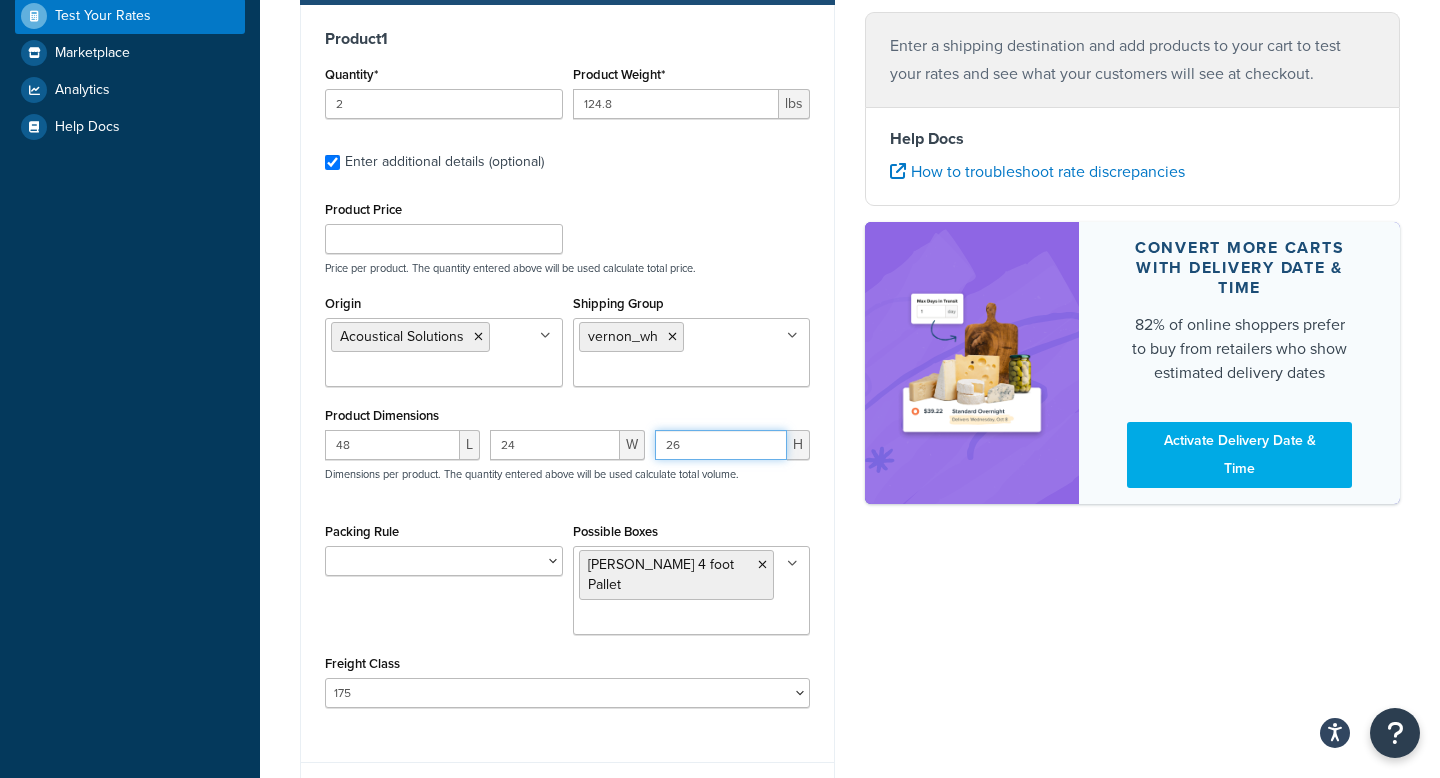 type on "26" 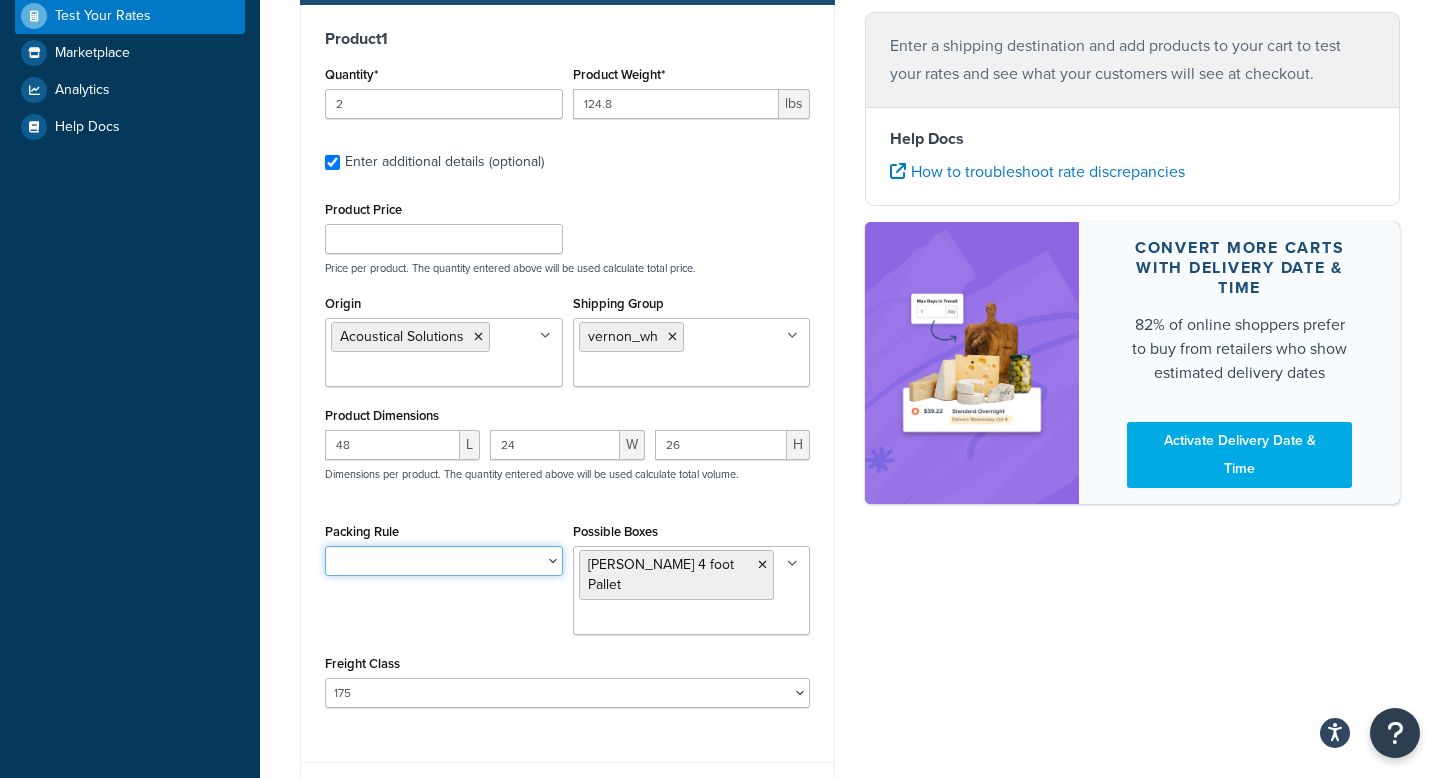 click on "Clearsonic AmpPac 10  Clearsonic AmpPac 20  Clearsonic AmpPac 21  Clearsonic AmpPac 30  Clearsonic AmpPac 31  Clearsonic AmpPac 33  Clearsonic AmpPac 40  Clearsonic AmpPac 41  Clearsonic AmpPac 50  Clearsonic AmpPac 51  Clearsonic IsoPac A  Clearsonic IsoPac B  Clearsonic IsoPac C  Clearsonic IsoPac D  Clearsonic IsoPac E  Clearsonic IsoPac F  Clearsonic IsoPac G  Clearsonic IsoPac H  Clearsonic IsoPac MegaPac  Clearsonic IsoPac MiniMega  Guilford Large  Pack Items Separately  PrivacyShield Room Kit 2x2  PrivacyShield Room Kit 2x4  Pro Room Kit - Large  Pro Room Kit - Medium  Pro Room Kit - Small  RSIC - 1000  Standard Room Kit - Large" at bounding box center [444, 561] 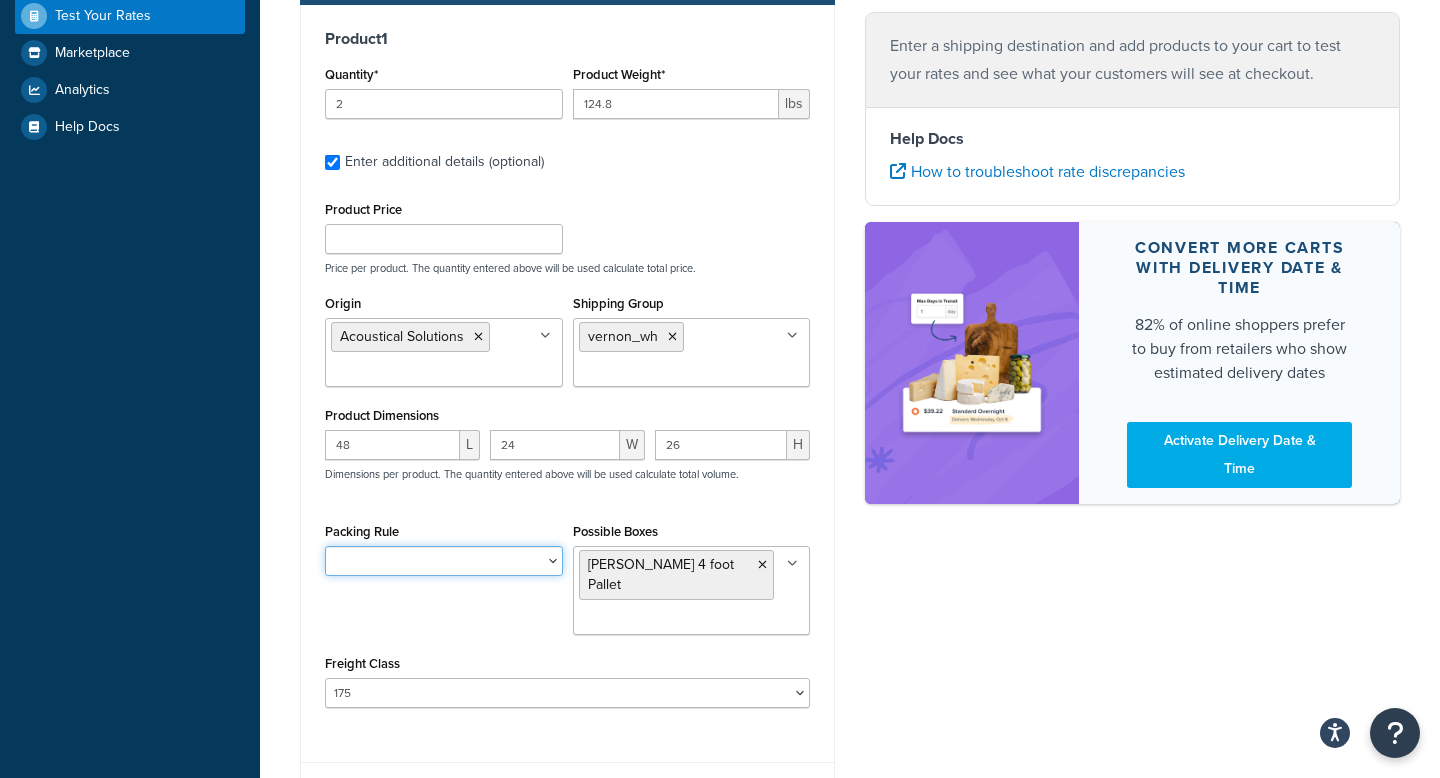 select on "74429" 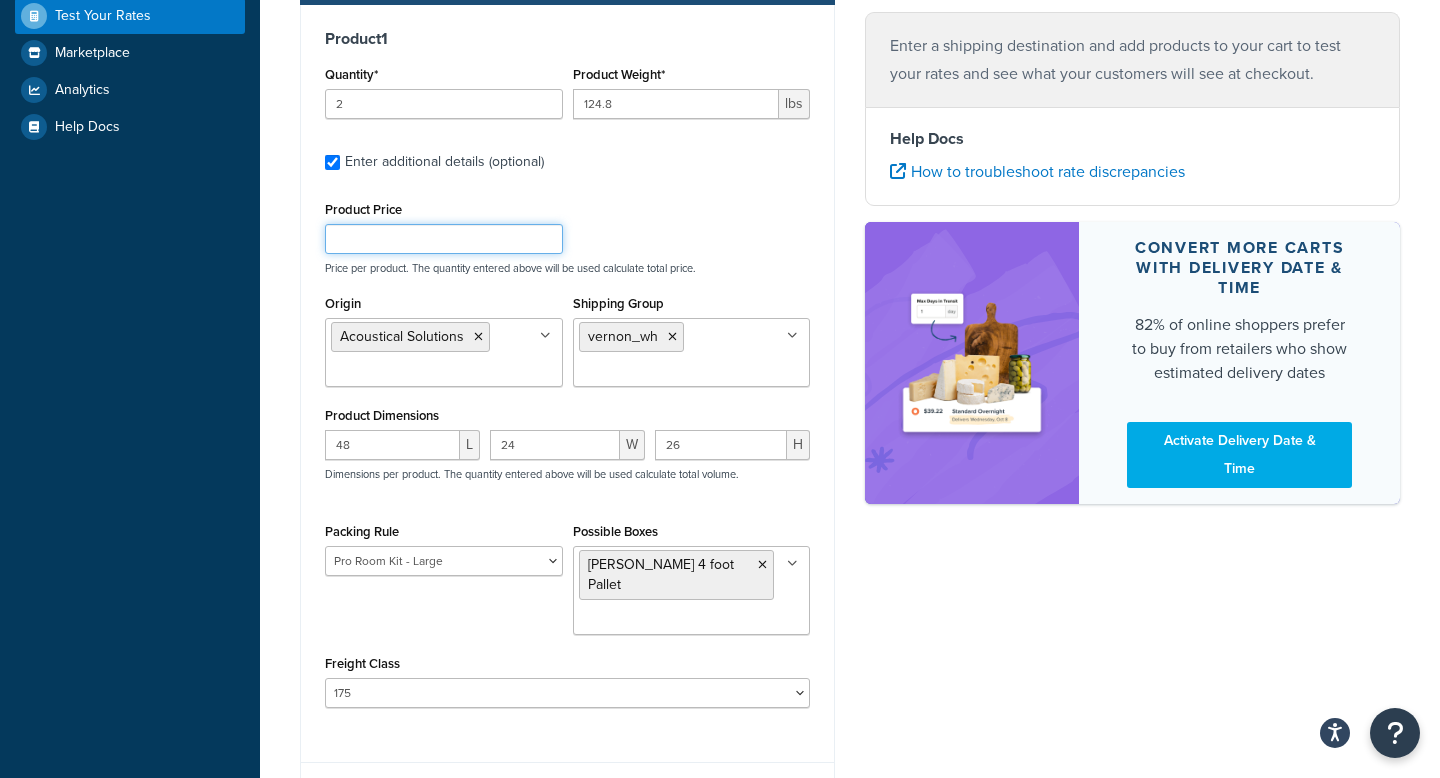 click on "Product Price" at bounding box center (444, 239) 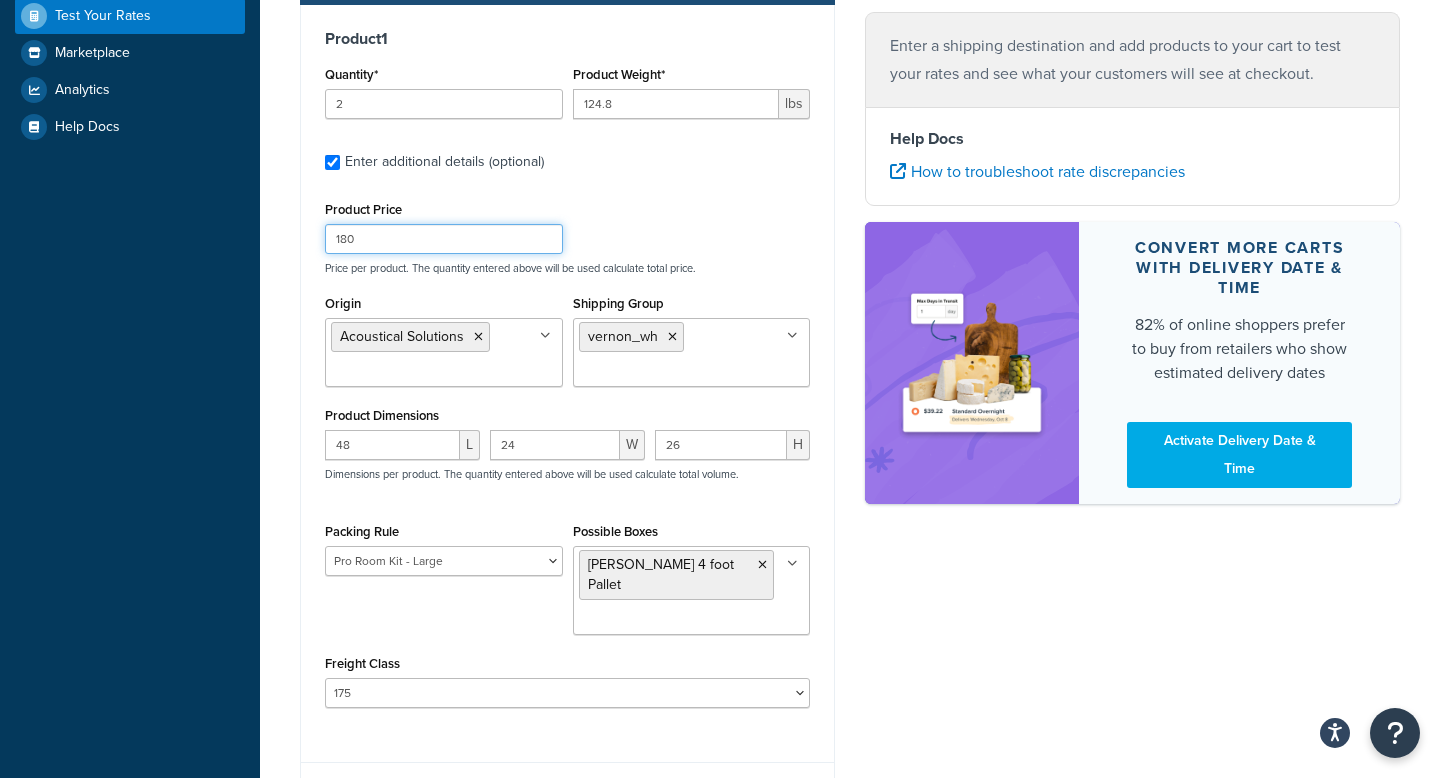 type on "1860" 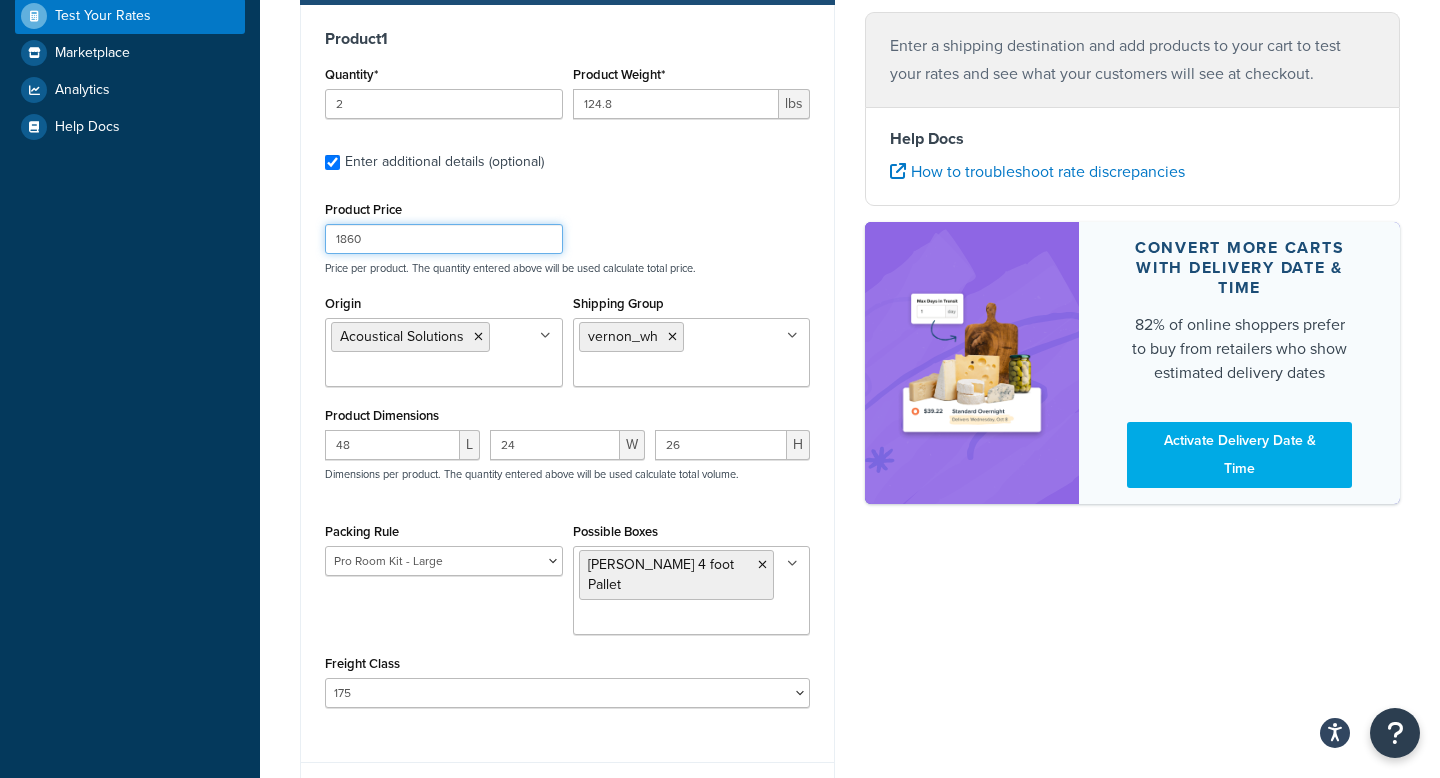 click on "1860" at bounding box center (444, 239) 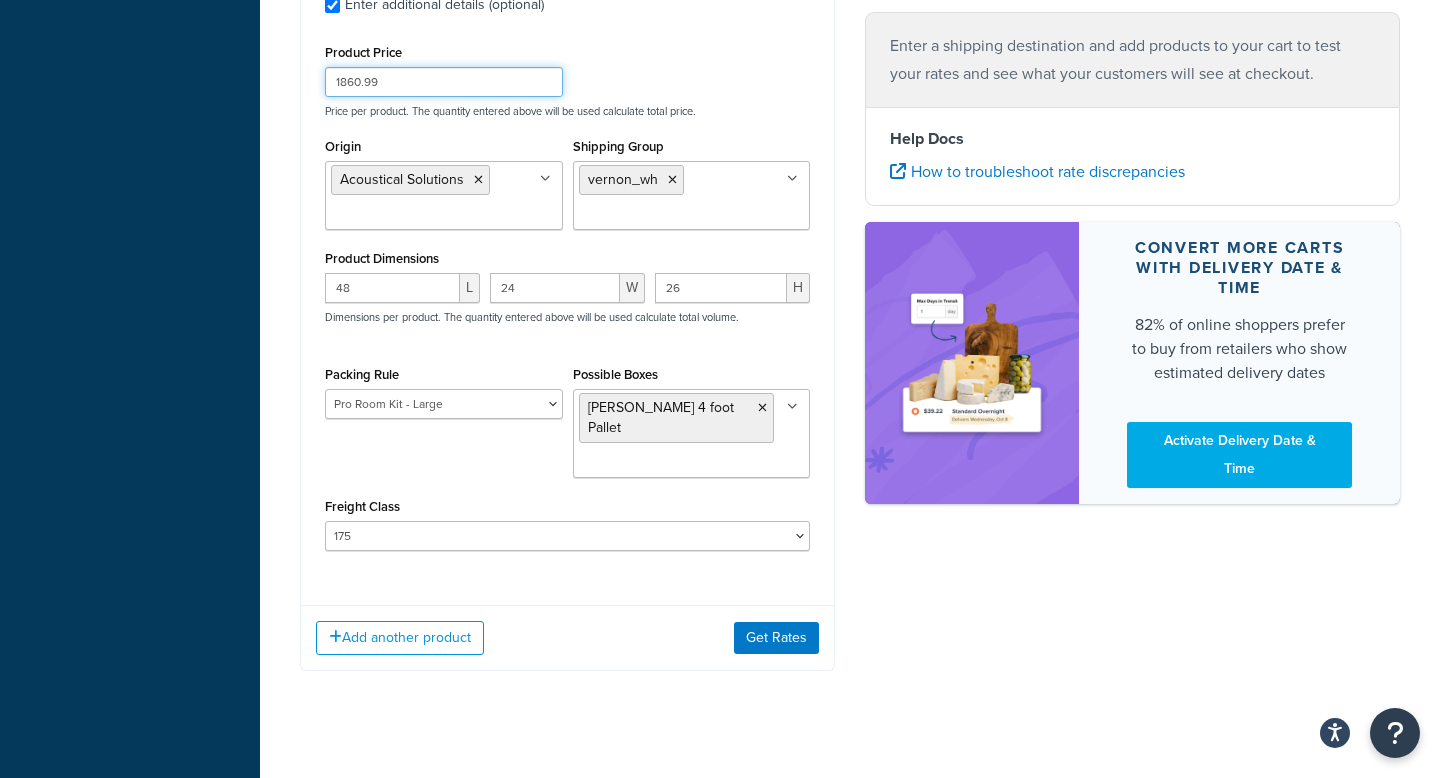 scroll, scrollTop: 686, scrollLeft: 0, axis: vertical 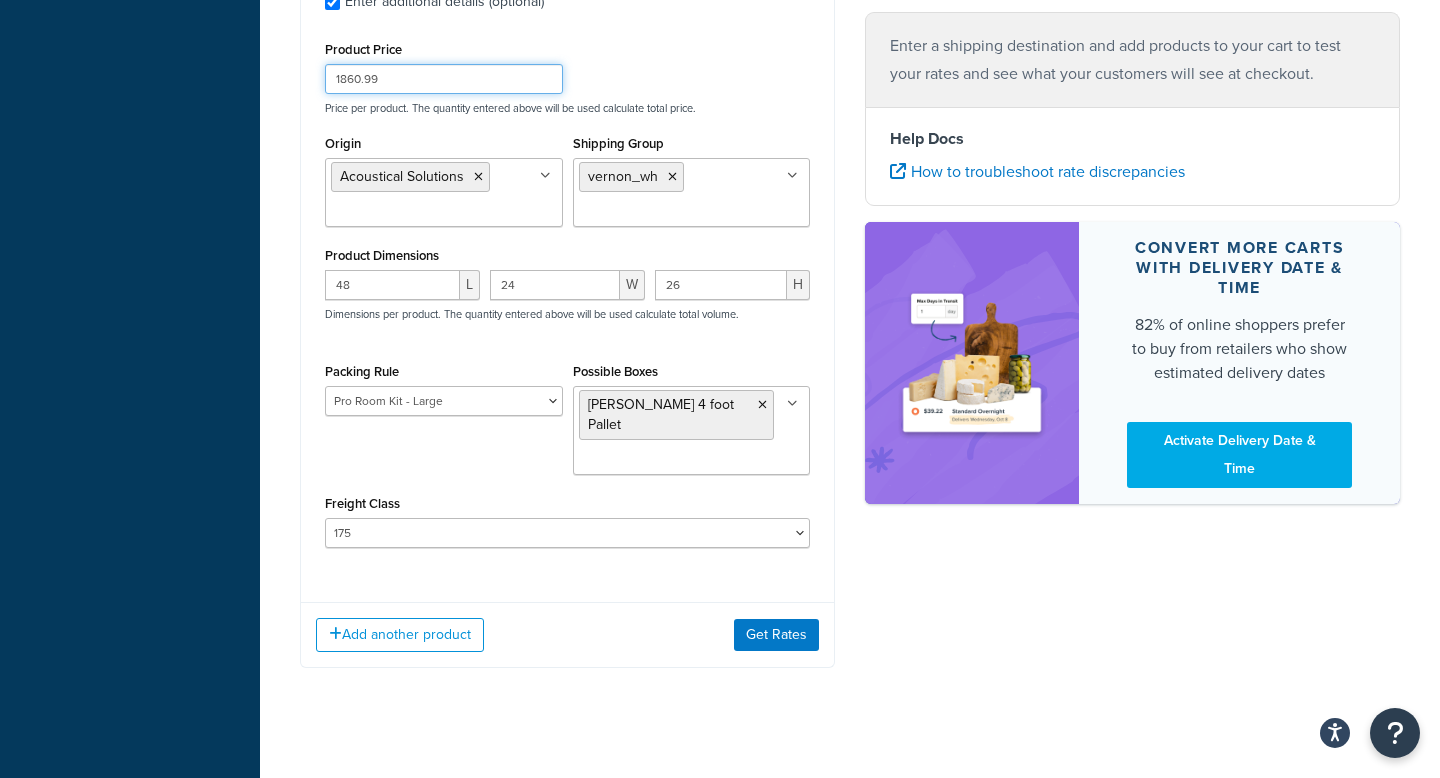 type on "1860.99" 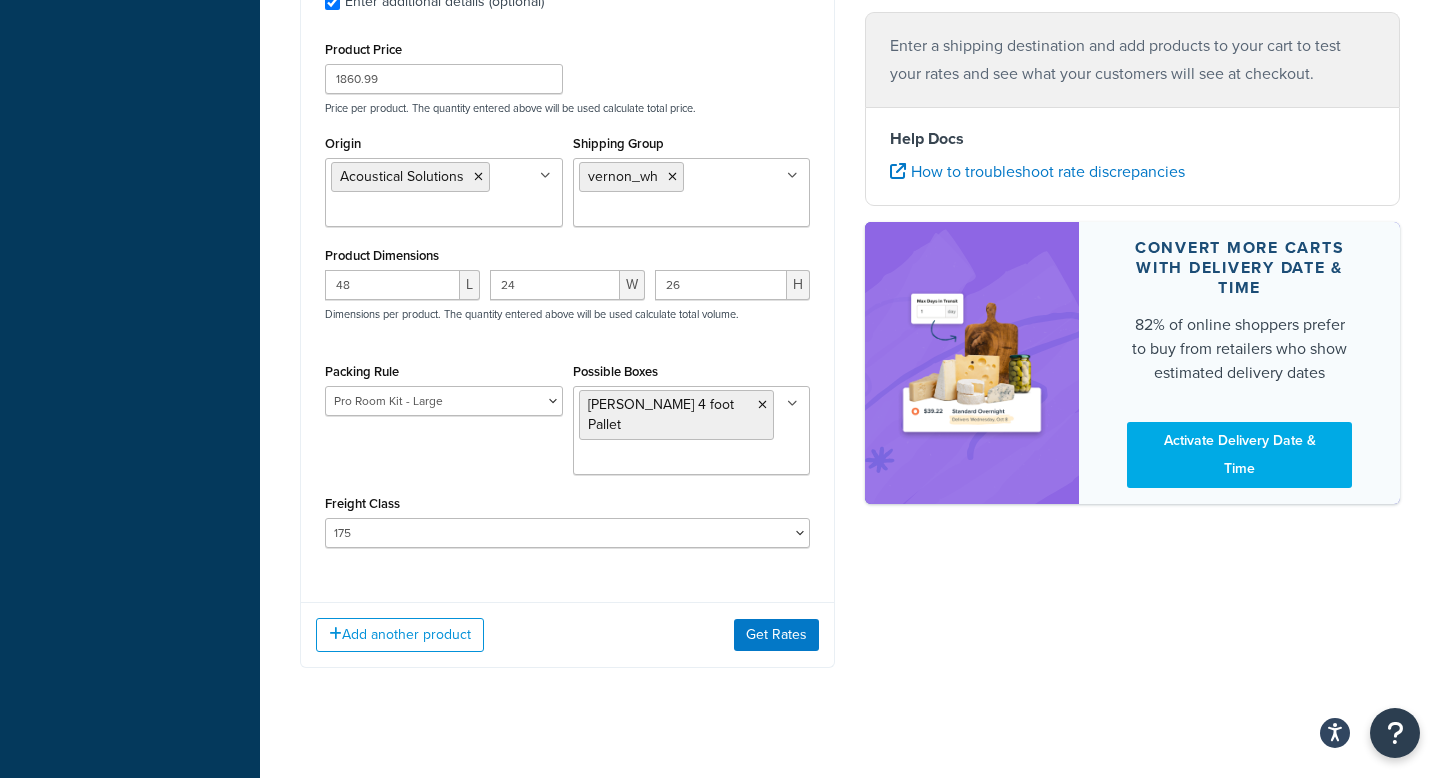 click at bounding box center [792, 404] 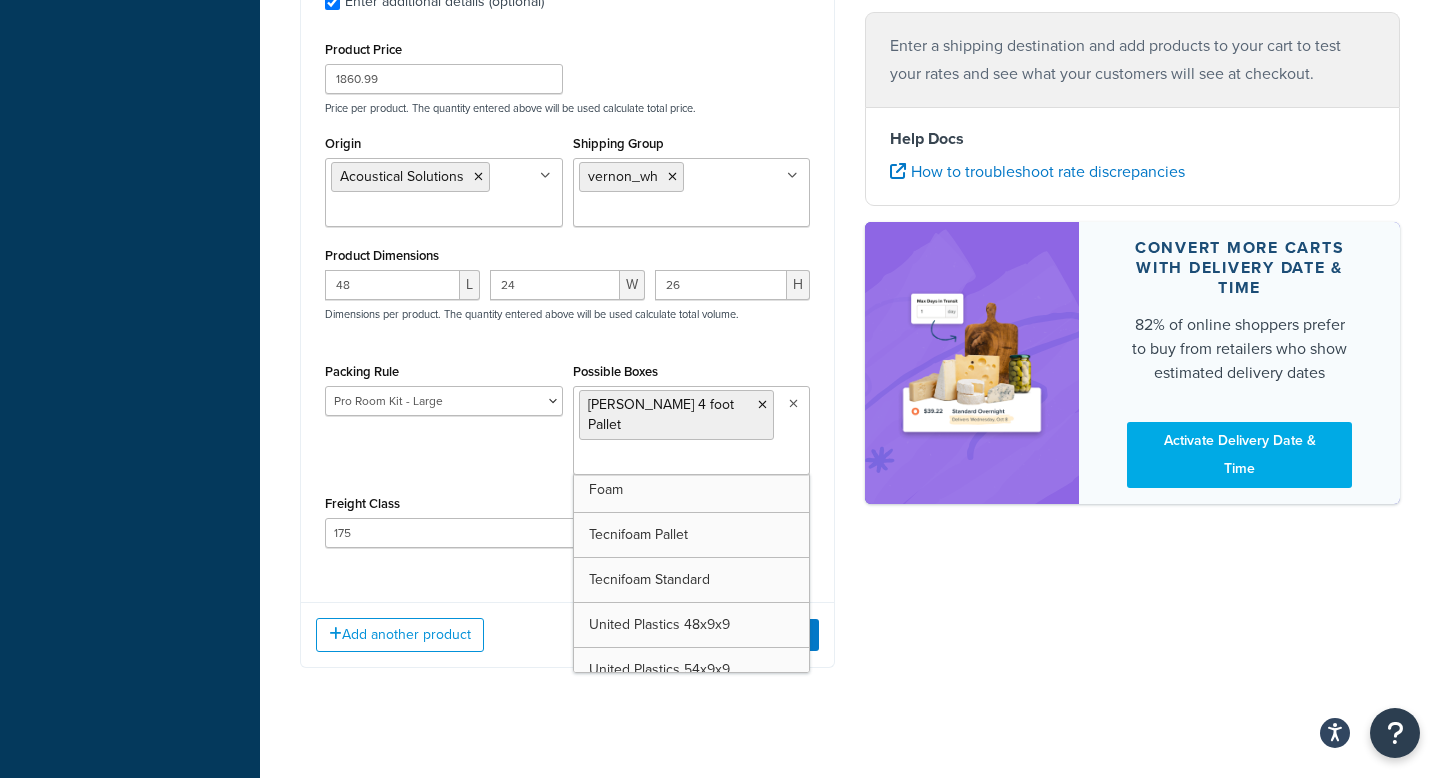scroll, scrollTop: 4417, scrollLeft: 0, axis: vertical 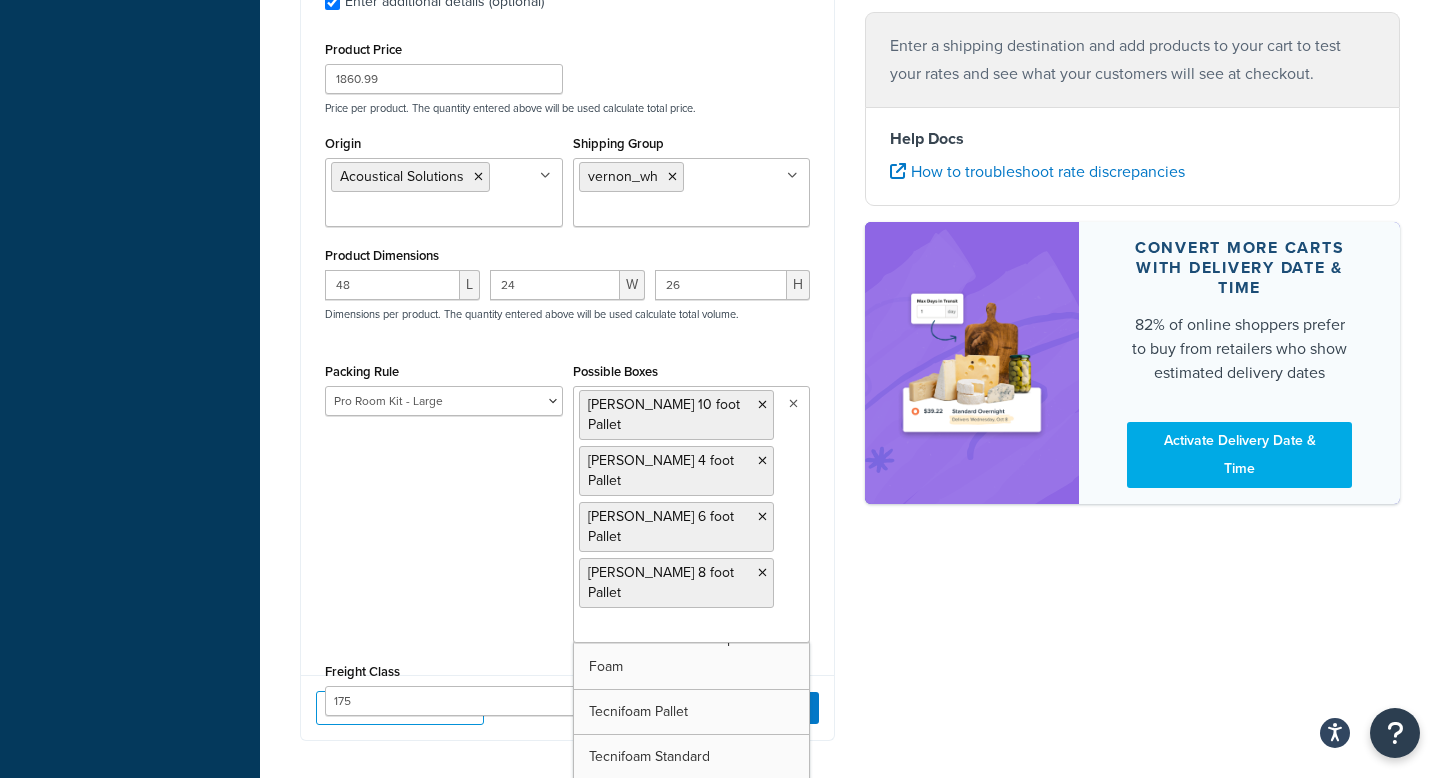 click on "Ecommerce store :  Edit PRE [URL][DOMAIN_NAME] Shipping destination :  Edit   [US_STATE],    35004 ,  [GEOGRAPHIC_DATA] Cart : Product  1 Quantity*   2 Product Weight*   124.8 lbs   Enter additional details (optional) Product Price   1860.99 Price per product. The quantity entered above will be used calculate total price. Origin   Acoustical Solutions   [PERSON_NAME] Clearsonic CrossPoint [PERSON_NAME] Genesis GLT Guilford of [US_STATE] Intersource [PERSON_NAME] LBI [GEOGRAPHIC_DATA] LBI OH Legacy Lencore [PERSON_NAME] Industries CA [PERSON_NAME] Industries [GEOGRAPHIC_DATA] Maxxon Blue Rapids Maxxon Camden Maxxon [GEOGRAPHIC_DATA] MBI PAC Pinta Rubberlogix SoundSeal Spirit Surfaces Techlite Tecnifoam United Plastics Versare Vibrant Shipping Group   vernon_wh   blachford_ds clearsonic_ds crosspoint_ds frasch_ds frasch_ds_ltl genesis_ds glt_ds guilford_ds intersource_ds [PERSON_NAME] legacy_ds legacy_ds_free lencore_ds mason_ds maxxon_ds mbi_ds pac_ds pinta_ds rubberlogix_ds soundseal_ds soundsuede_ds spirit_ds surfaces_ds techlite_ds tecnifoam_ds upc_ds vernon_samples" at bounding box center (850, 105) 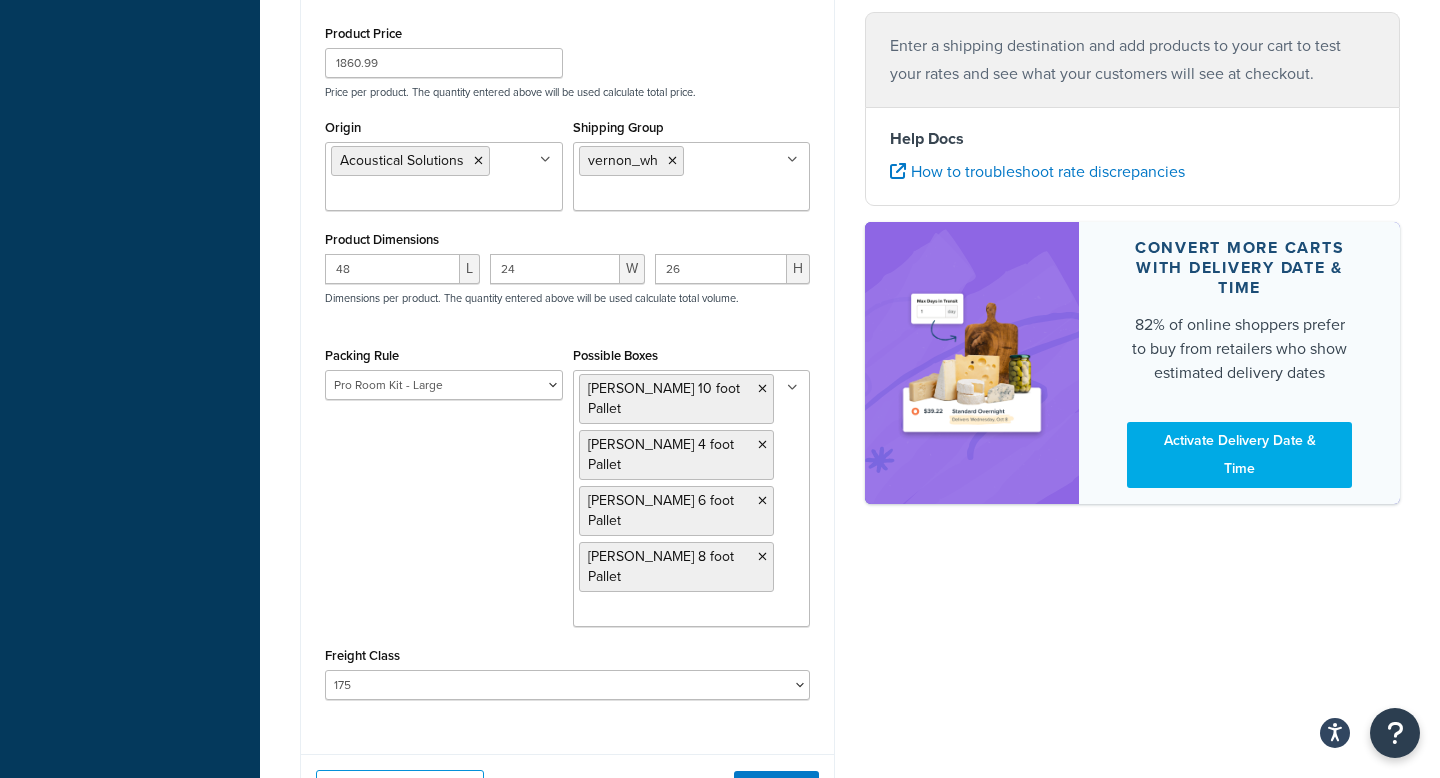 scroll, scrollTop: 709, scrollLeft: 0, axis: vertical 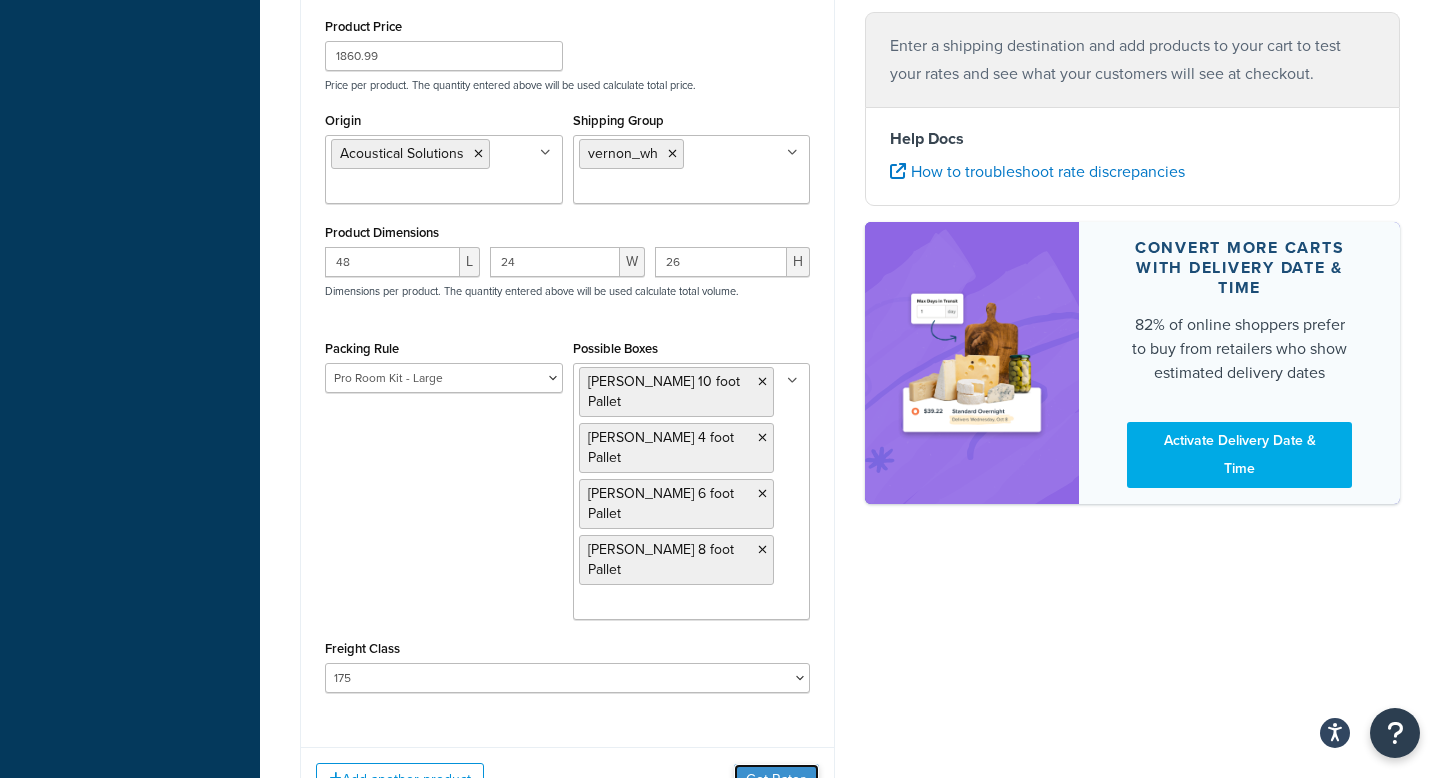 click on "Get Rates" at bounding box center (776, 780) 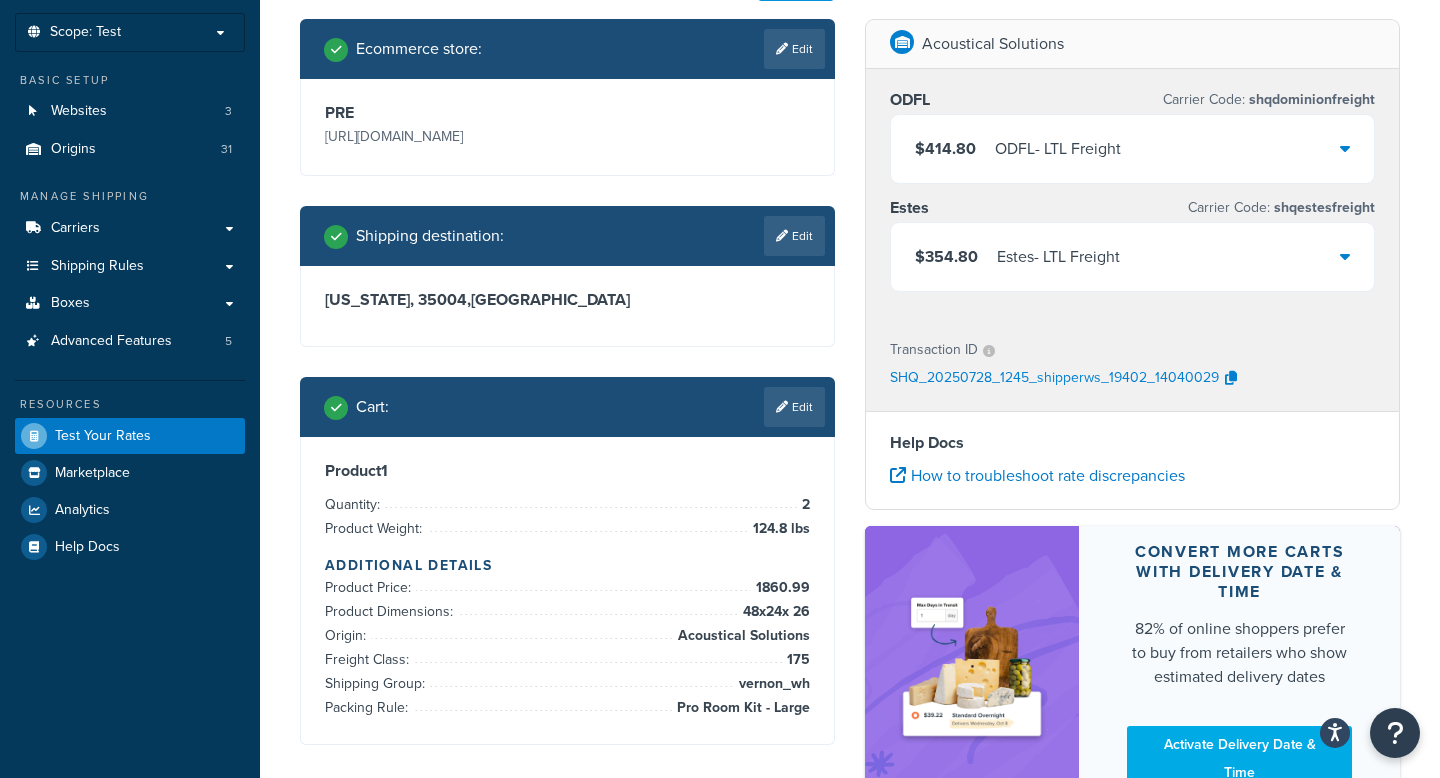 scroll, scrollTop: 104, scrollLeft: 0, axis: vertical 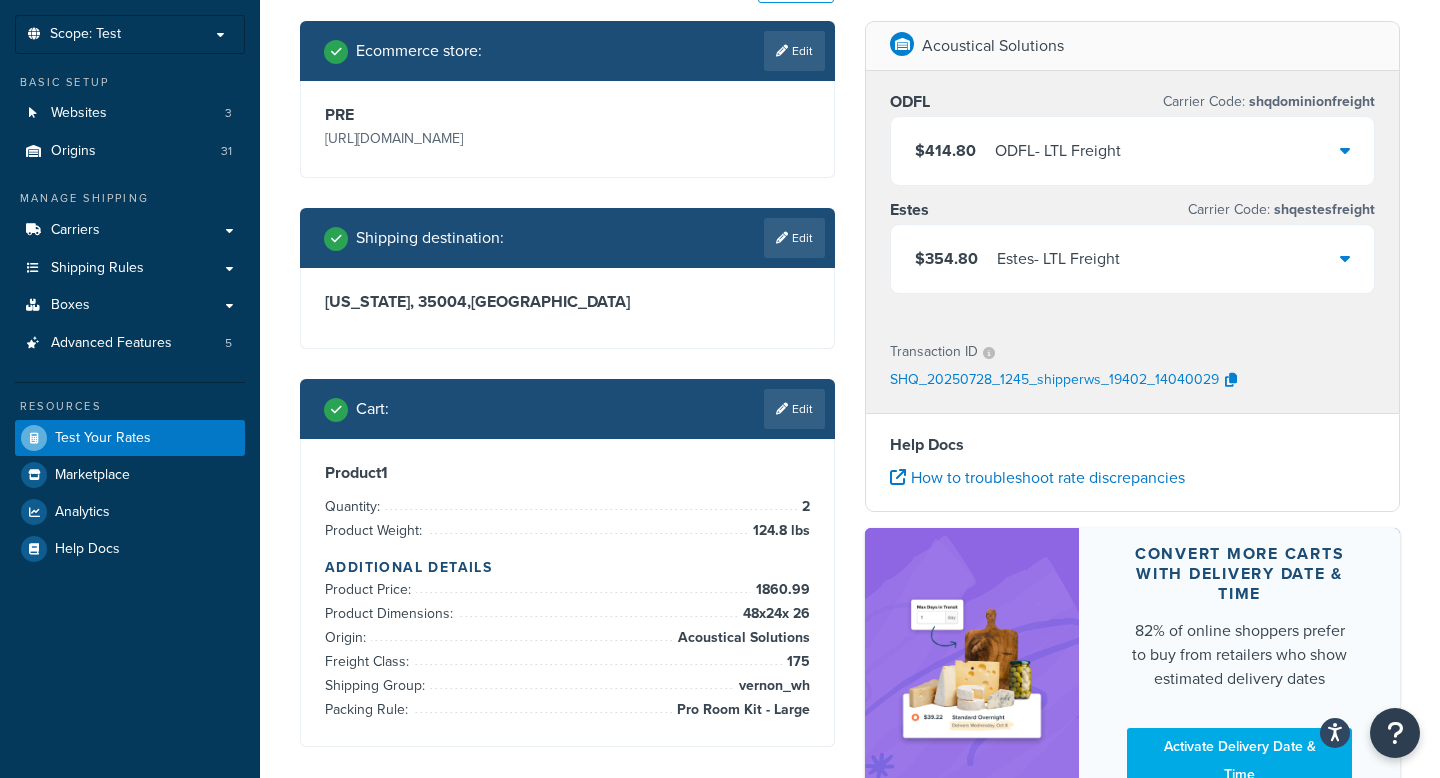 click at bounding box center (1345, 258) 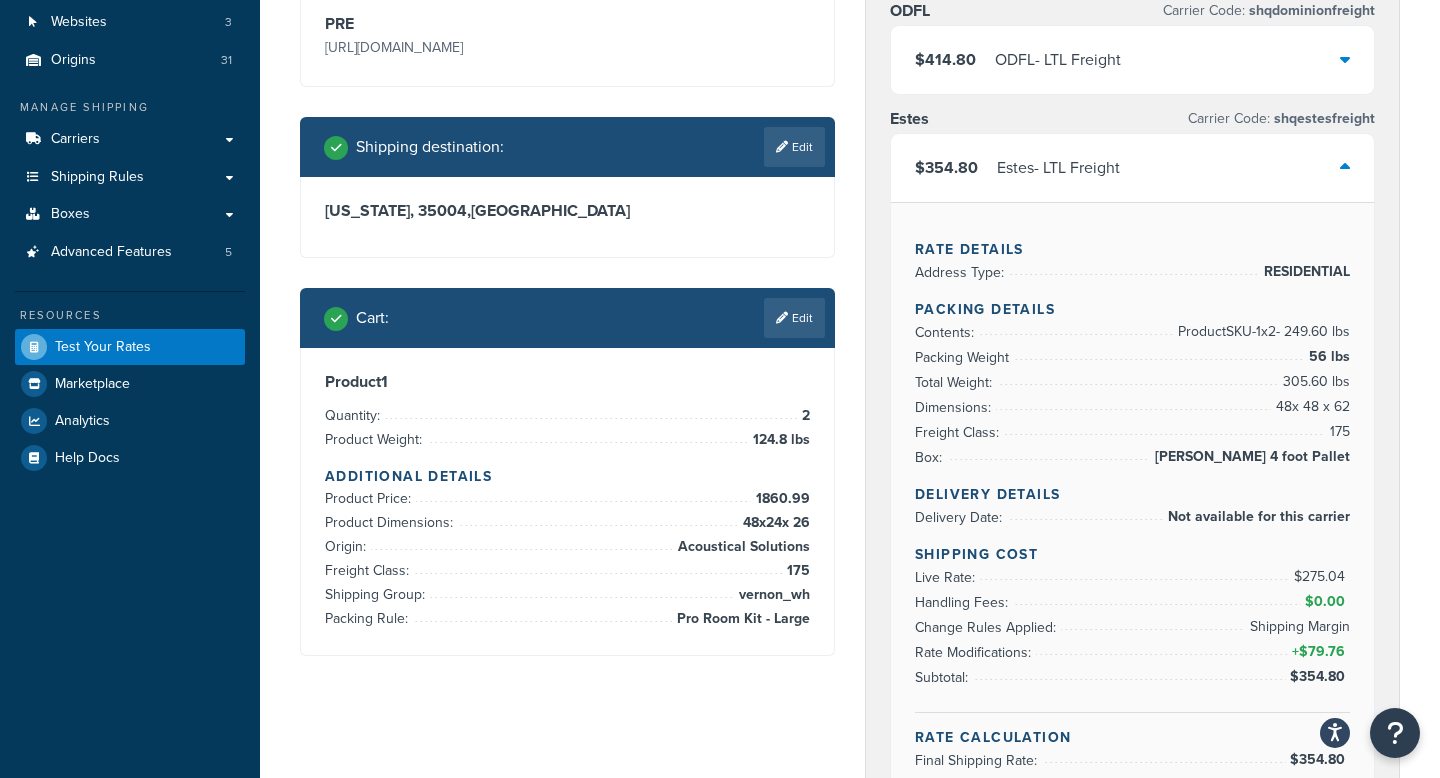 scroll, scrollTop: 188, scrollLeft: 0, axis: vertical 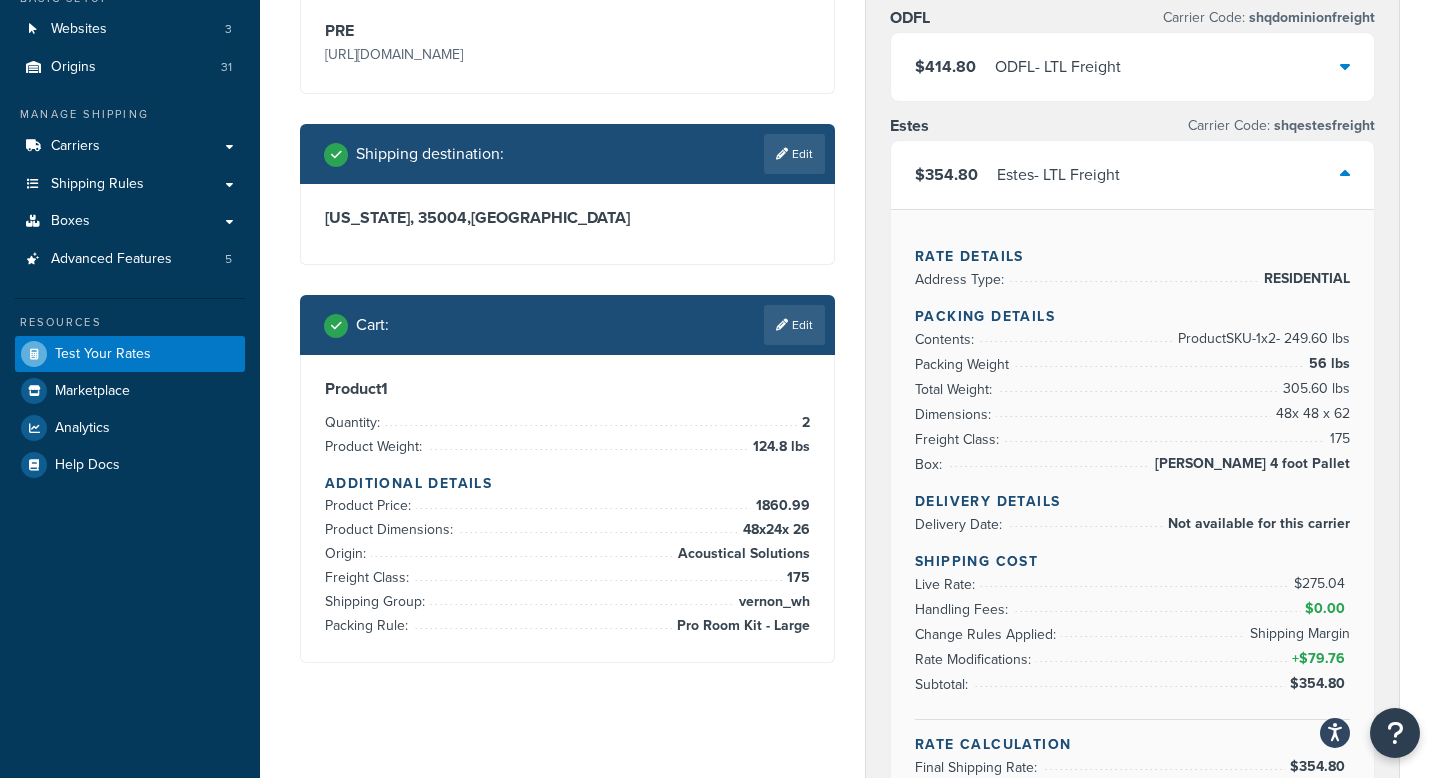 click at bounding box center (1345, 66) 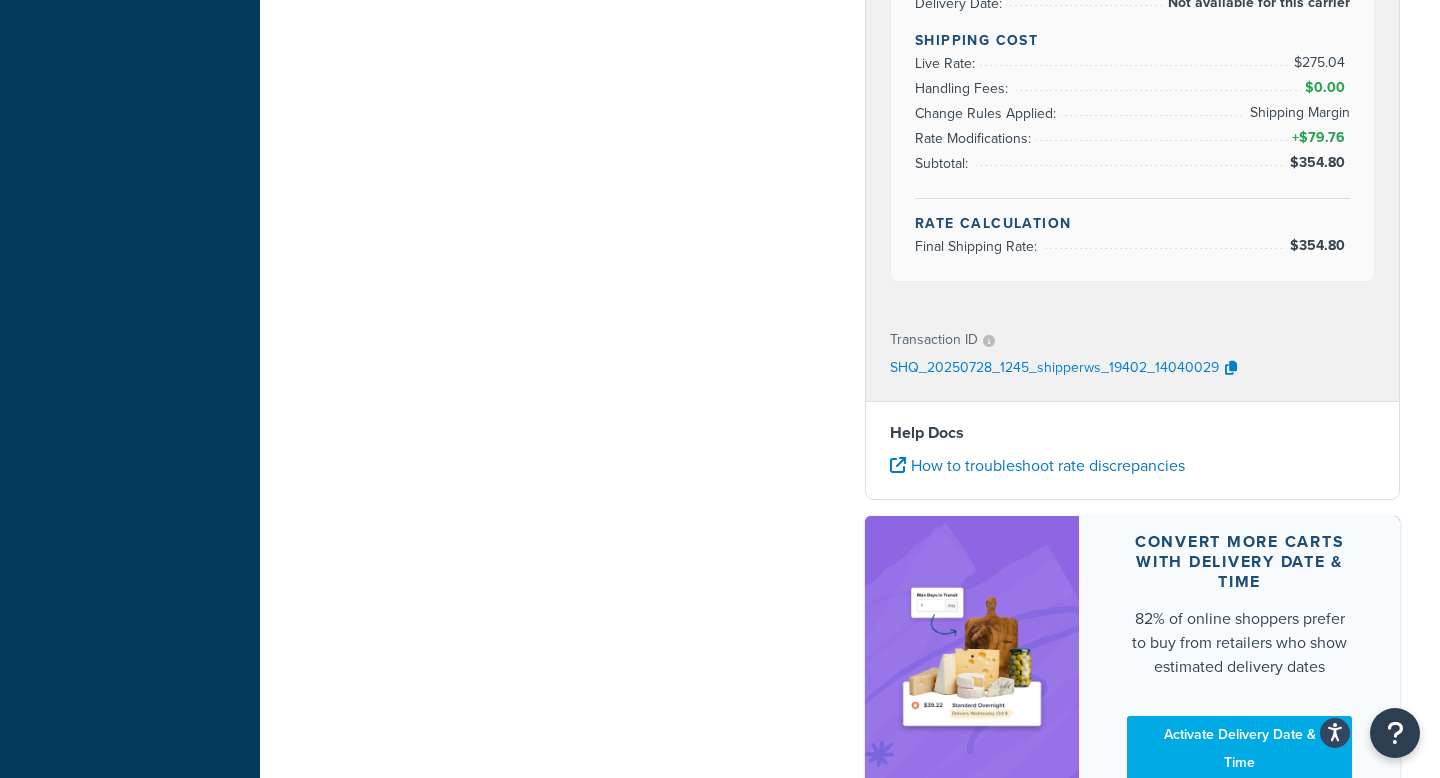 scroll, scrollTop: 1309, scrollLeft: 0, axis: vertical 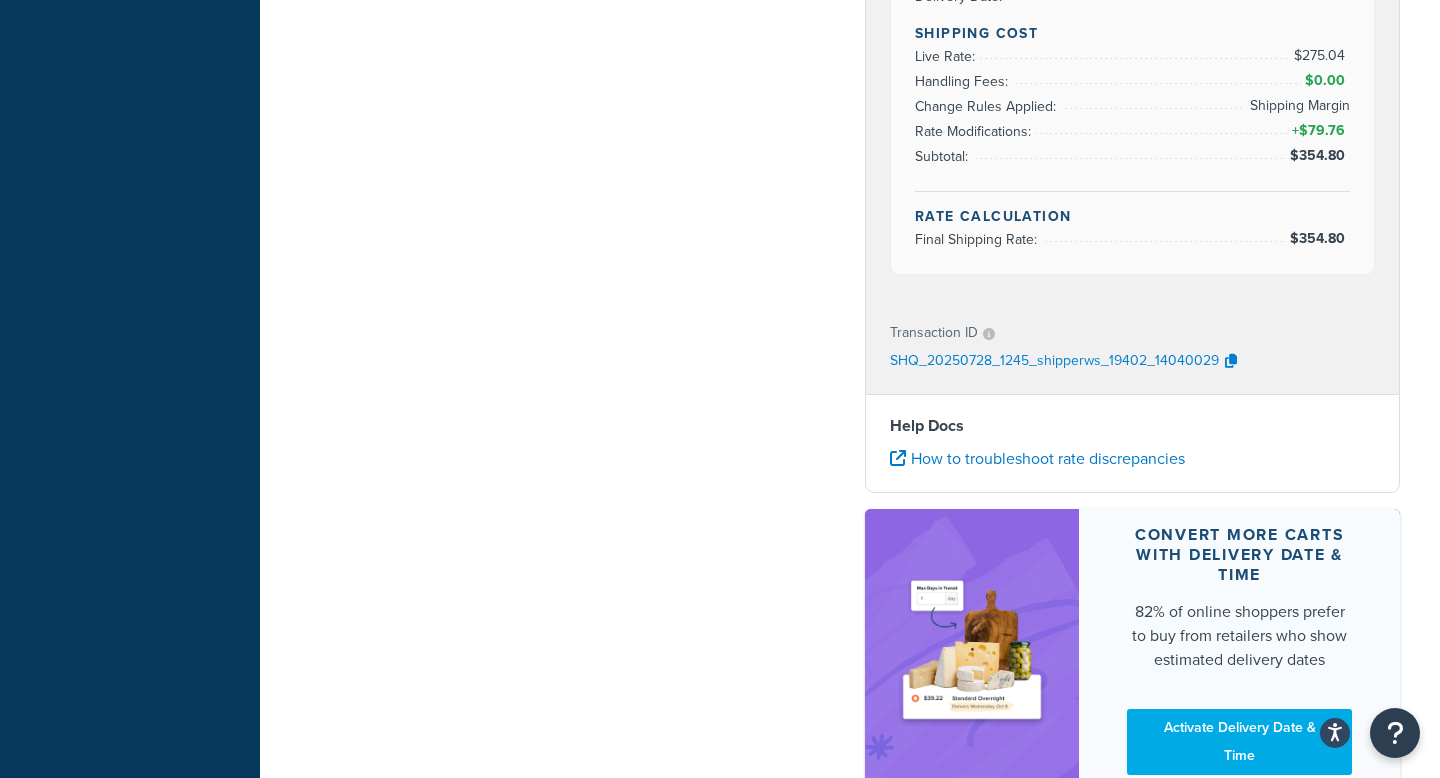 click on "SHQ_20250728_1245_shipperws_19402_14040029" at bounding box center (1054, 362) 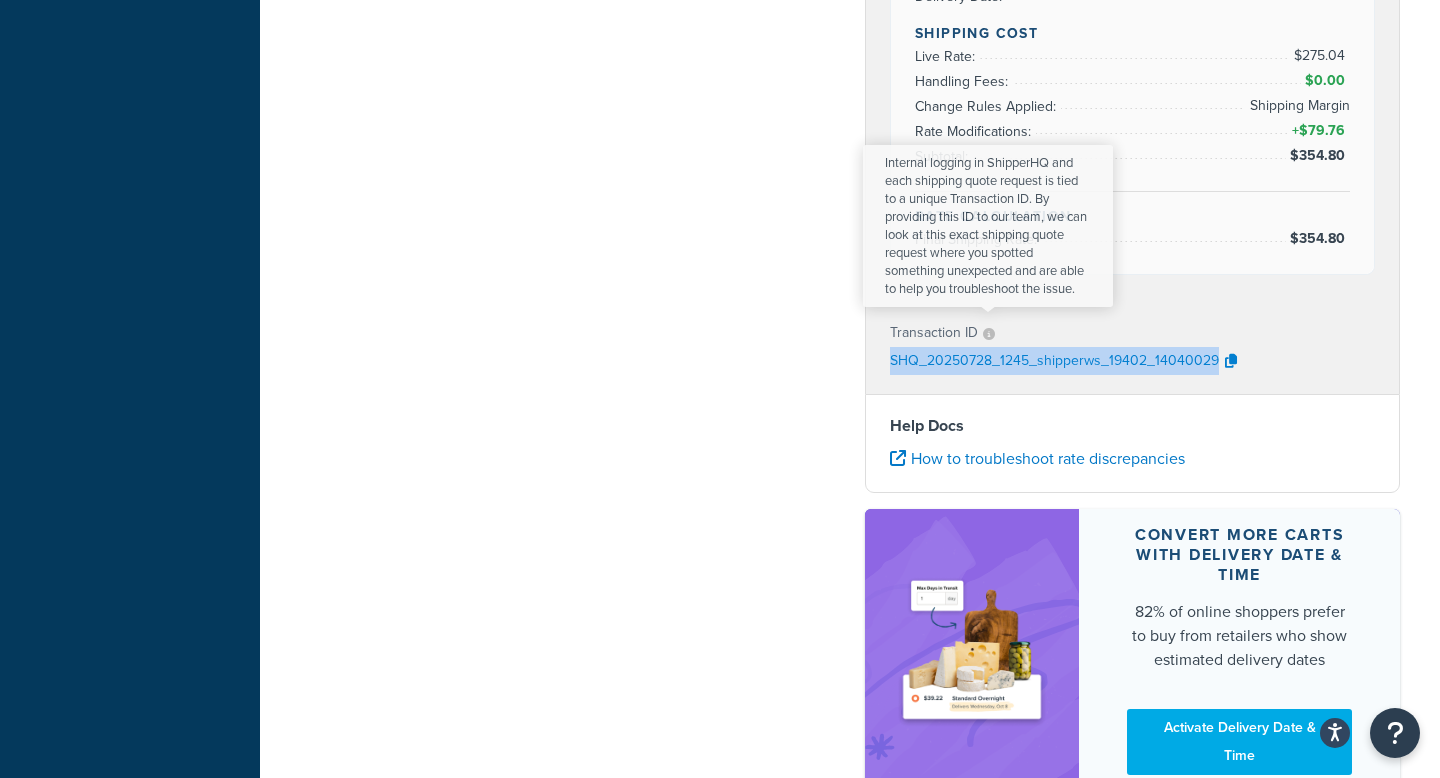 click at bounding box center (989, 334) 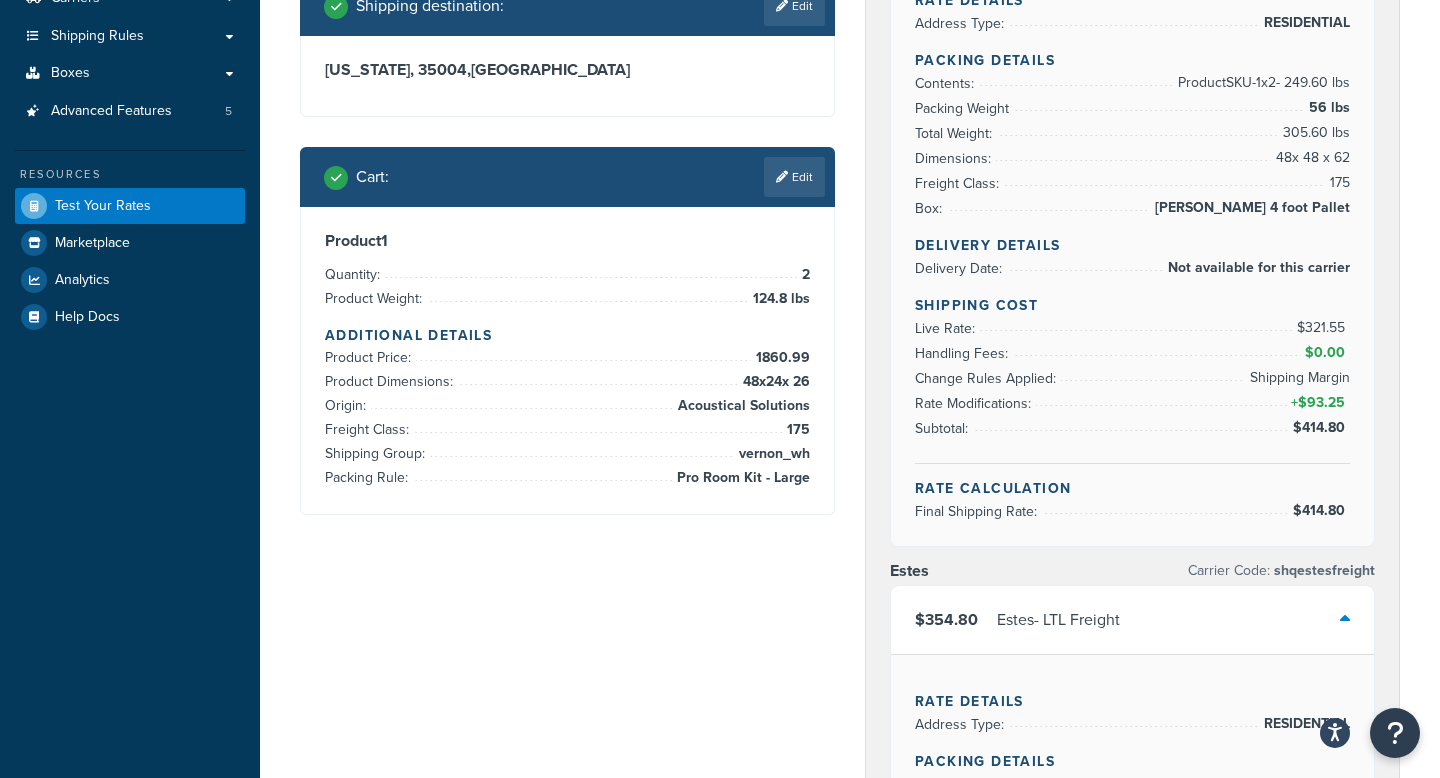 scroll, scrollTop: 333, scrollLeft: 0, axis: vertical 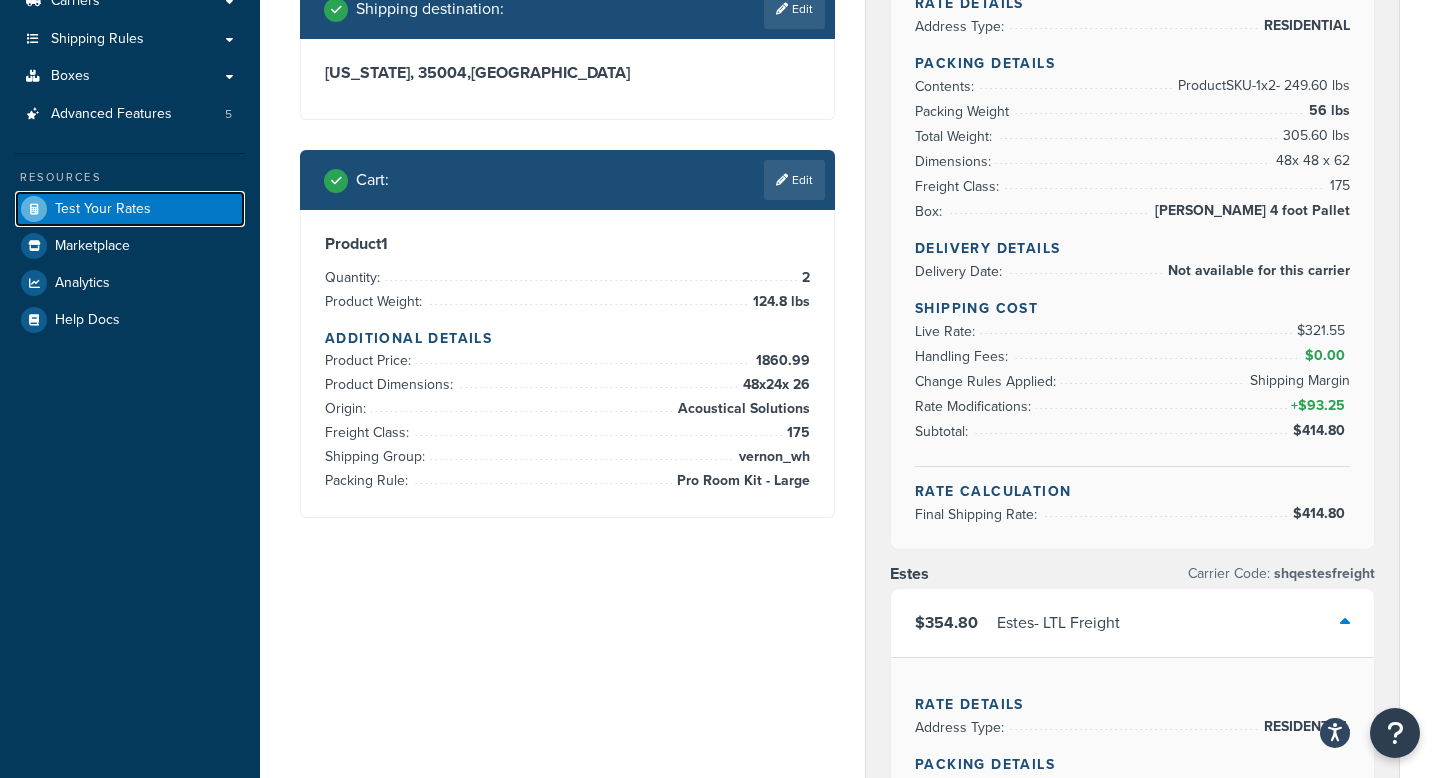 click on "Test Your Rates" at bounding box center (130, 209) 